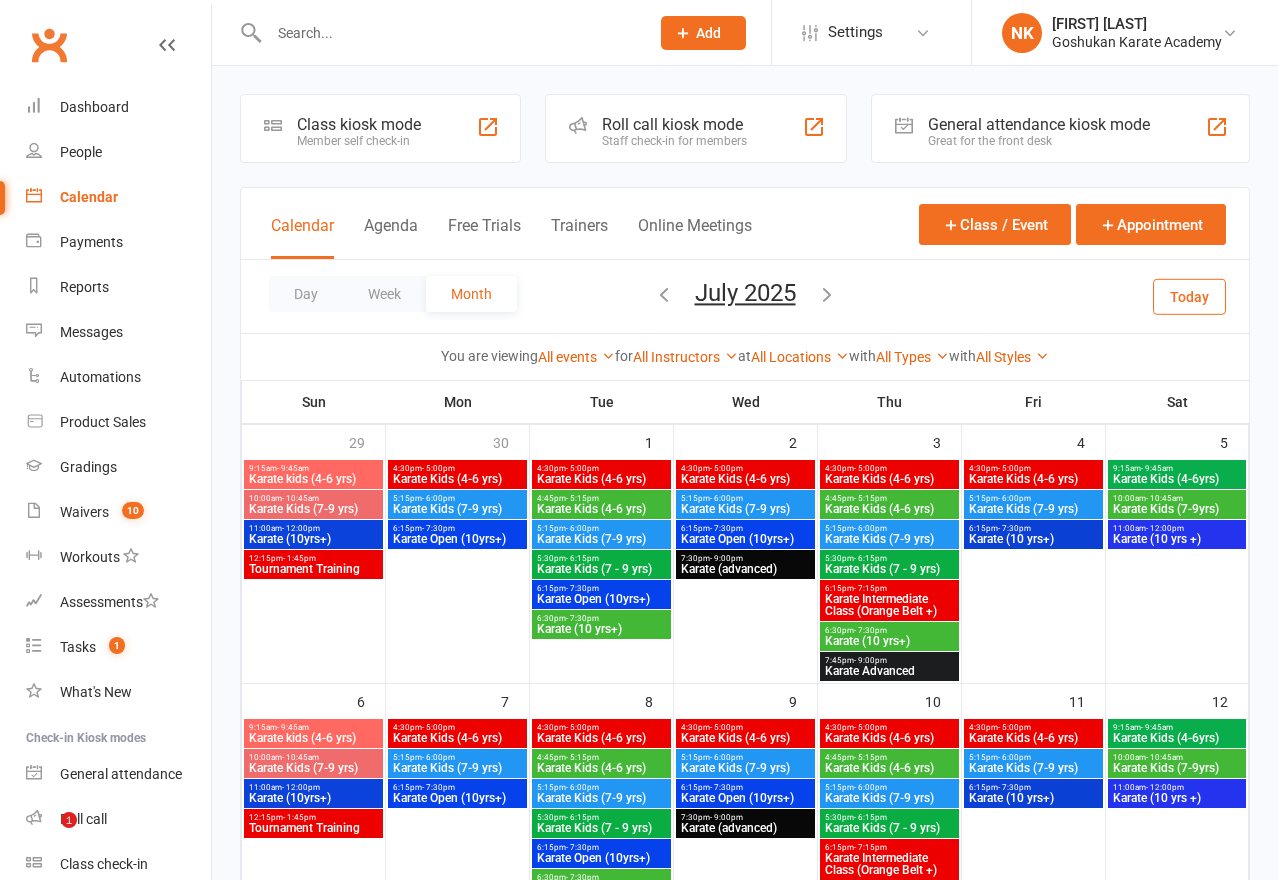 scroll, scrollTop: 818, scrollLeft: 0, axis: vertical 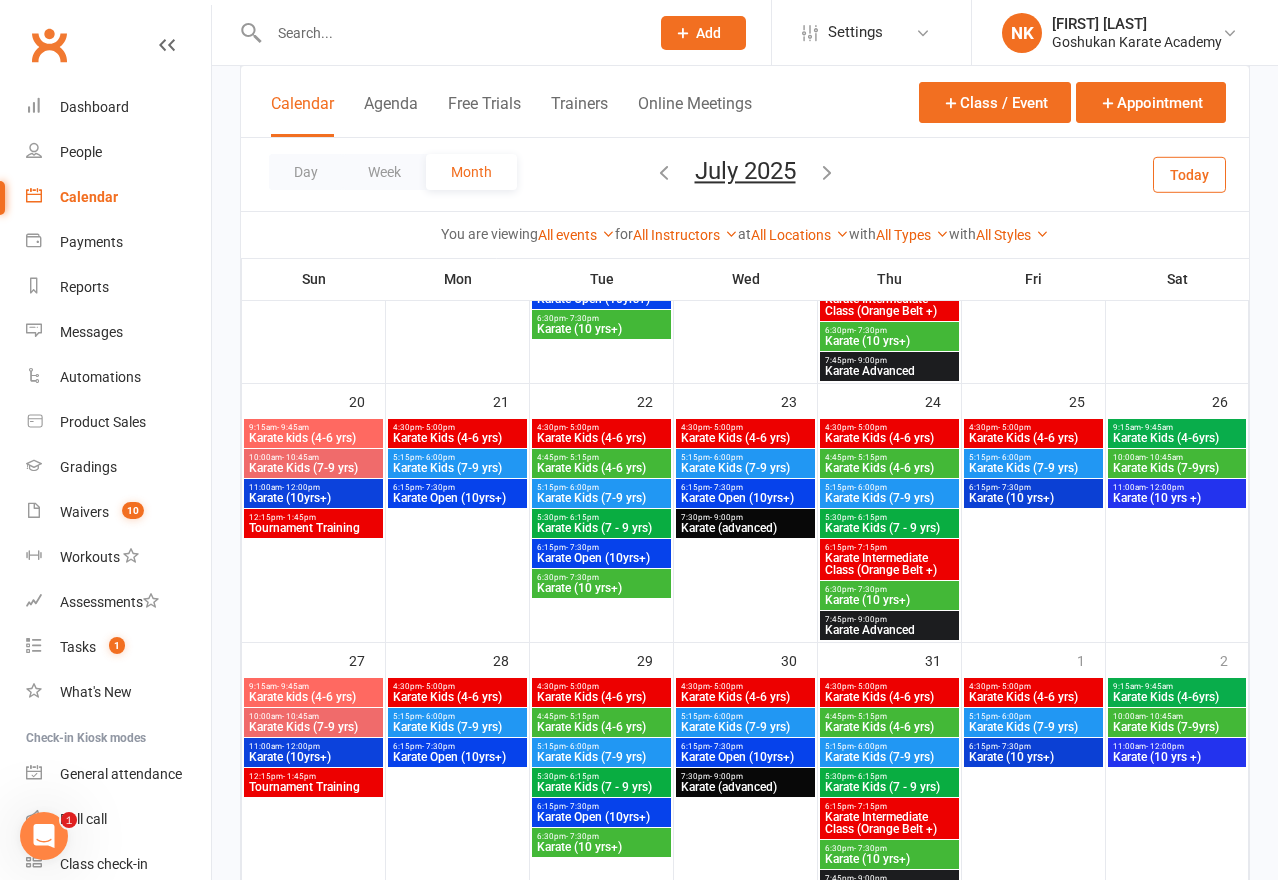 click on "Clubworx" at bounding box center [105, 57] 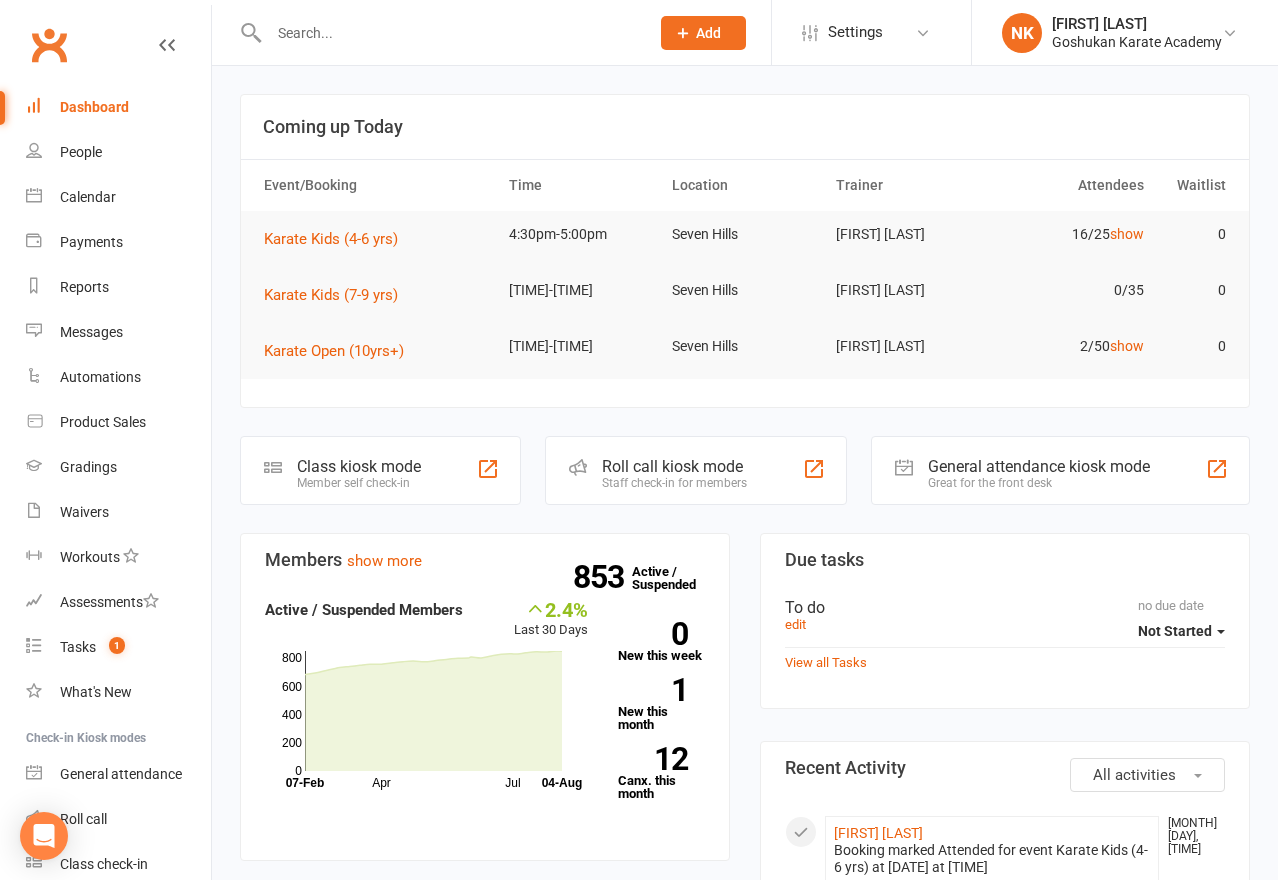 scroll, scrollTop: 0, scrollLeft: 0, axis: both 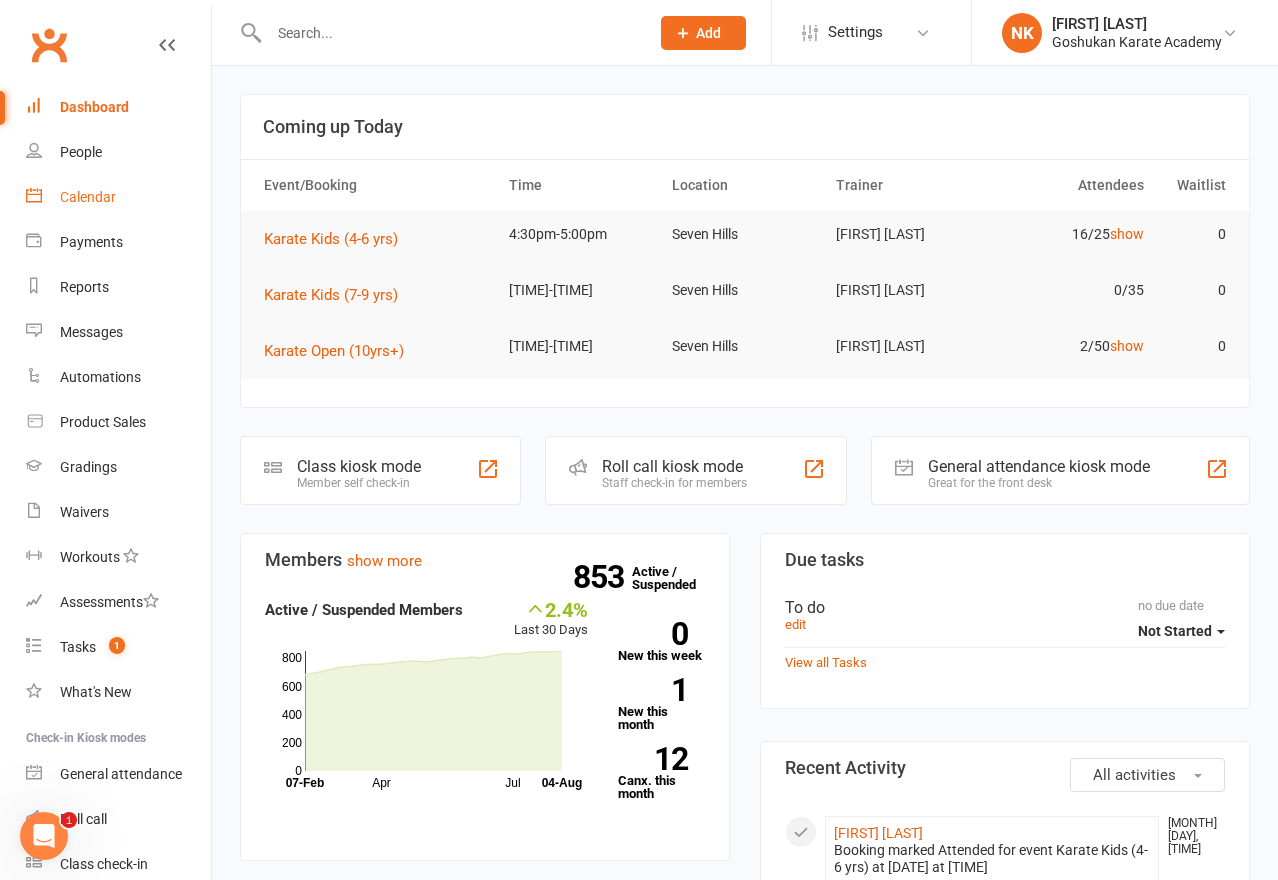 click on "Calendar" at bounding box center (118, 197) 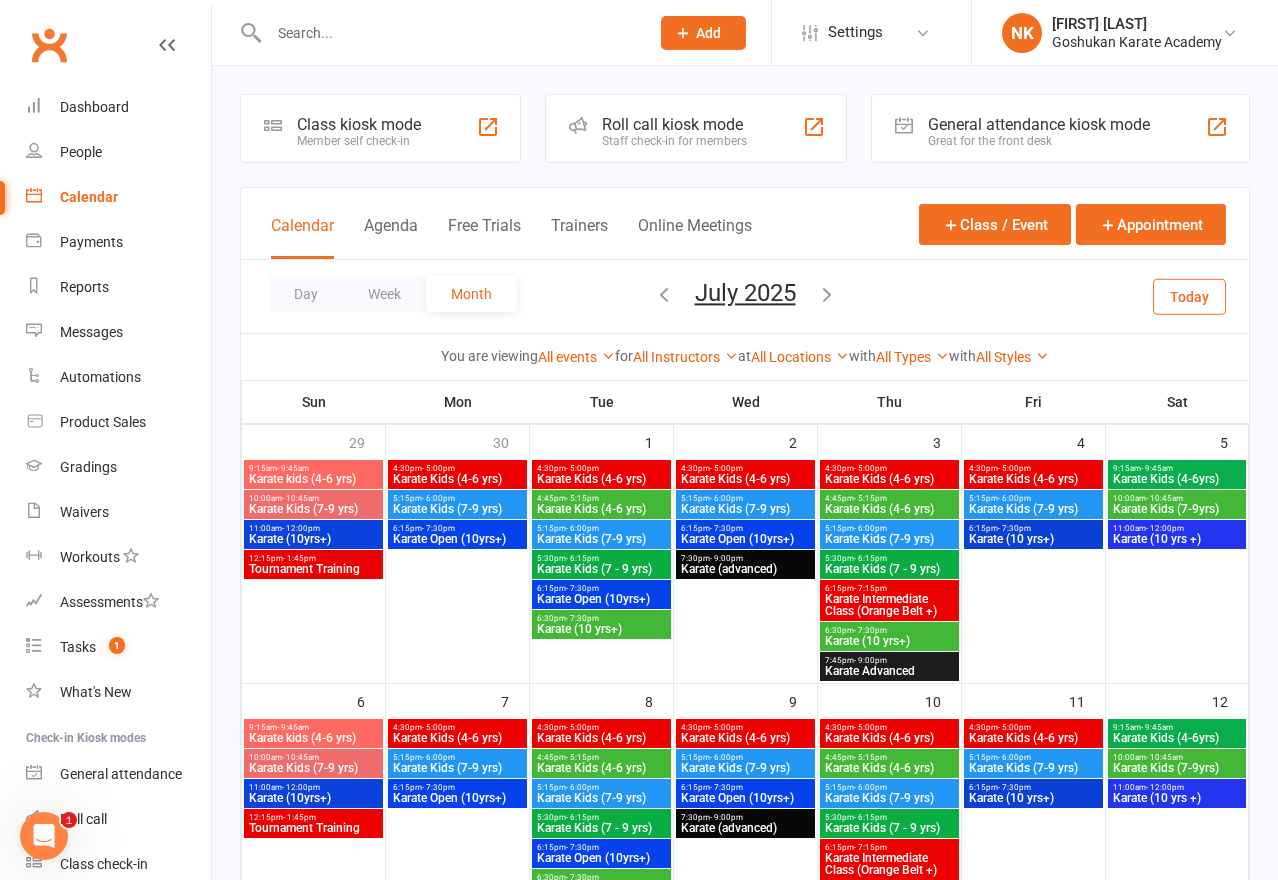 click on "Roll call kiosk mode Staff check-in for members" at bounding box center [696, 128] 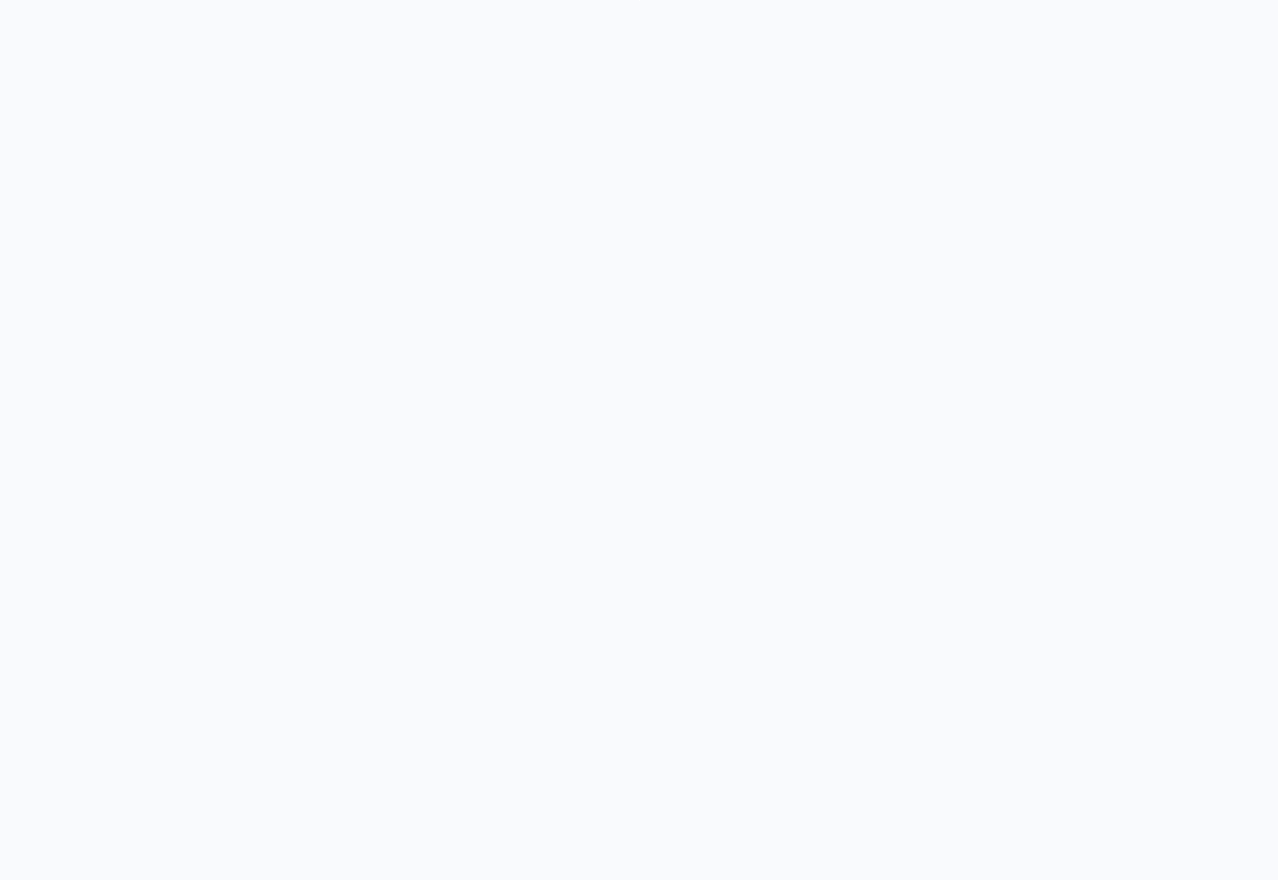 scroll, scrollTop: 0, scrollLeft: 0, axis: both 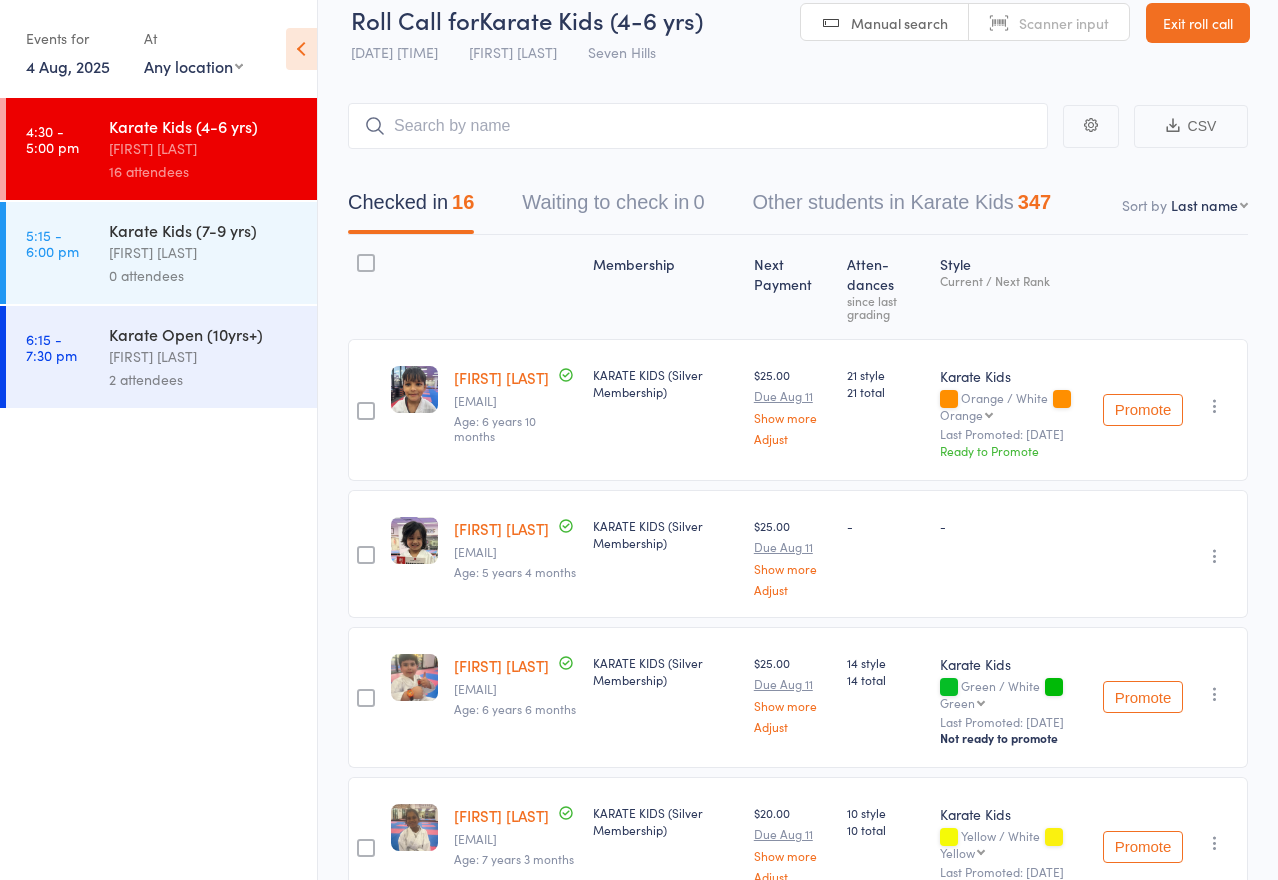 click on "Zackery Devonshire" at bounding box center (501, 528) 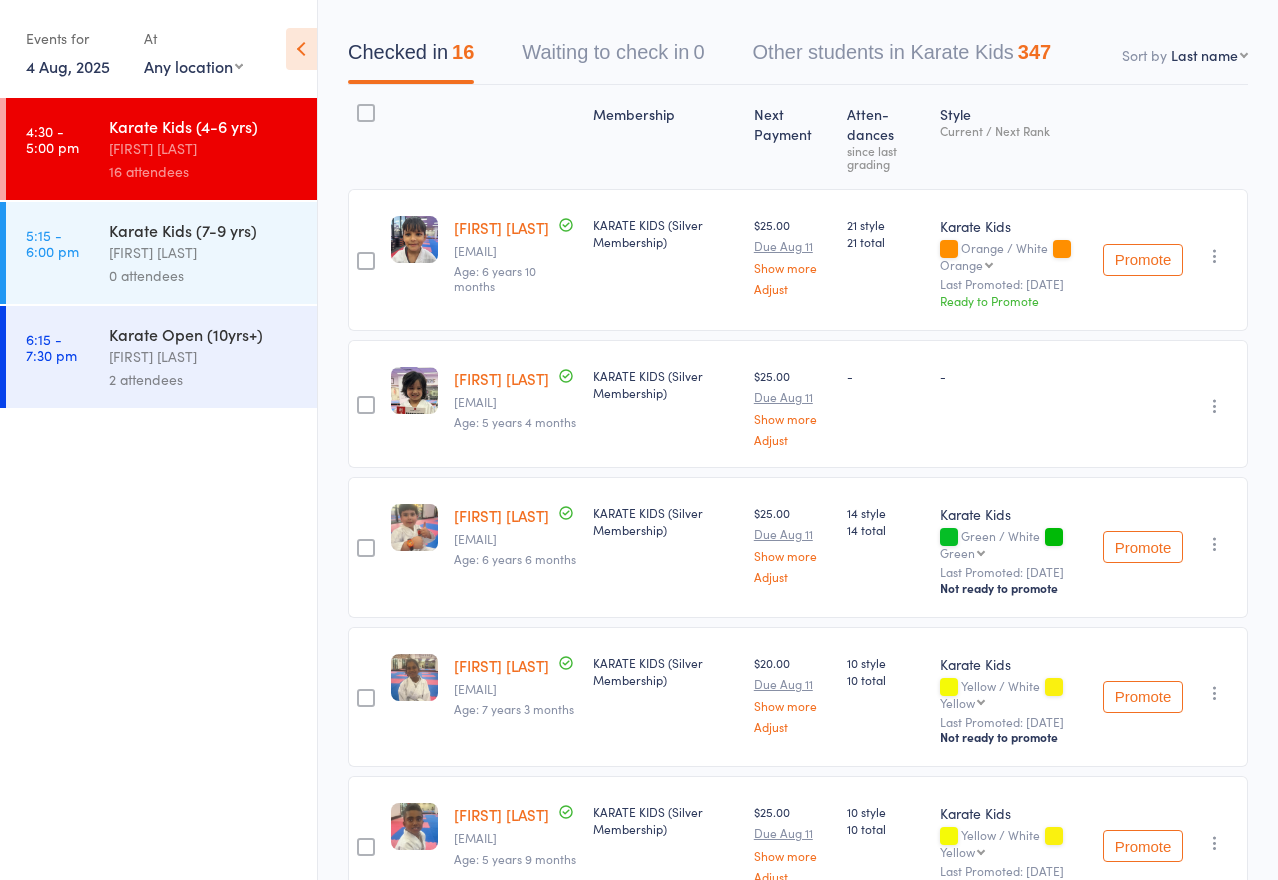 click on "Date of birth: 3-Oct-2018" at bounding box center (504, 242) 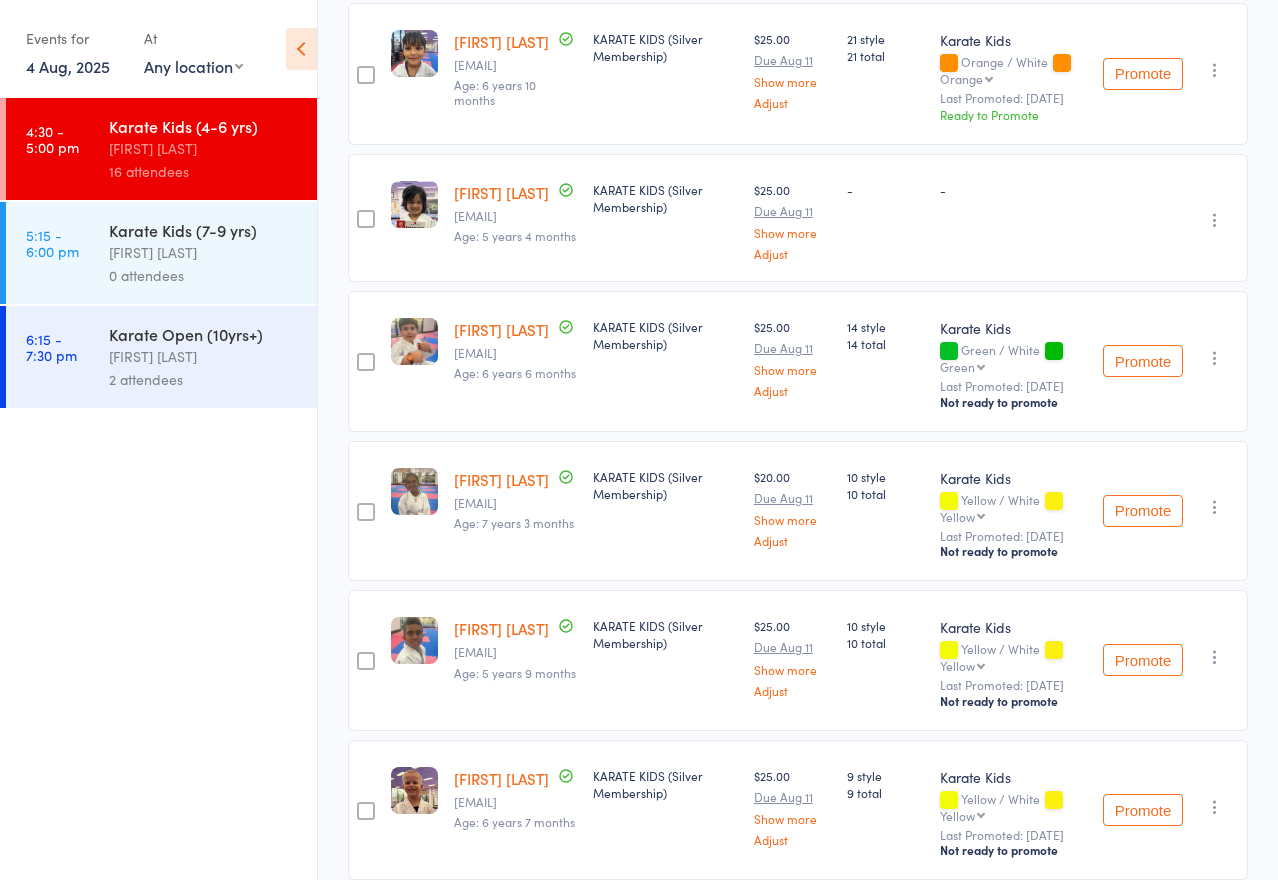 scroll, scrollTop: 363, scrollLeft: 0, axis: vertical 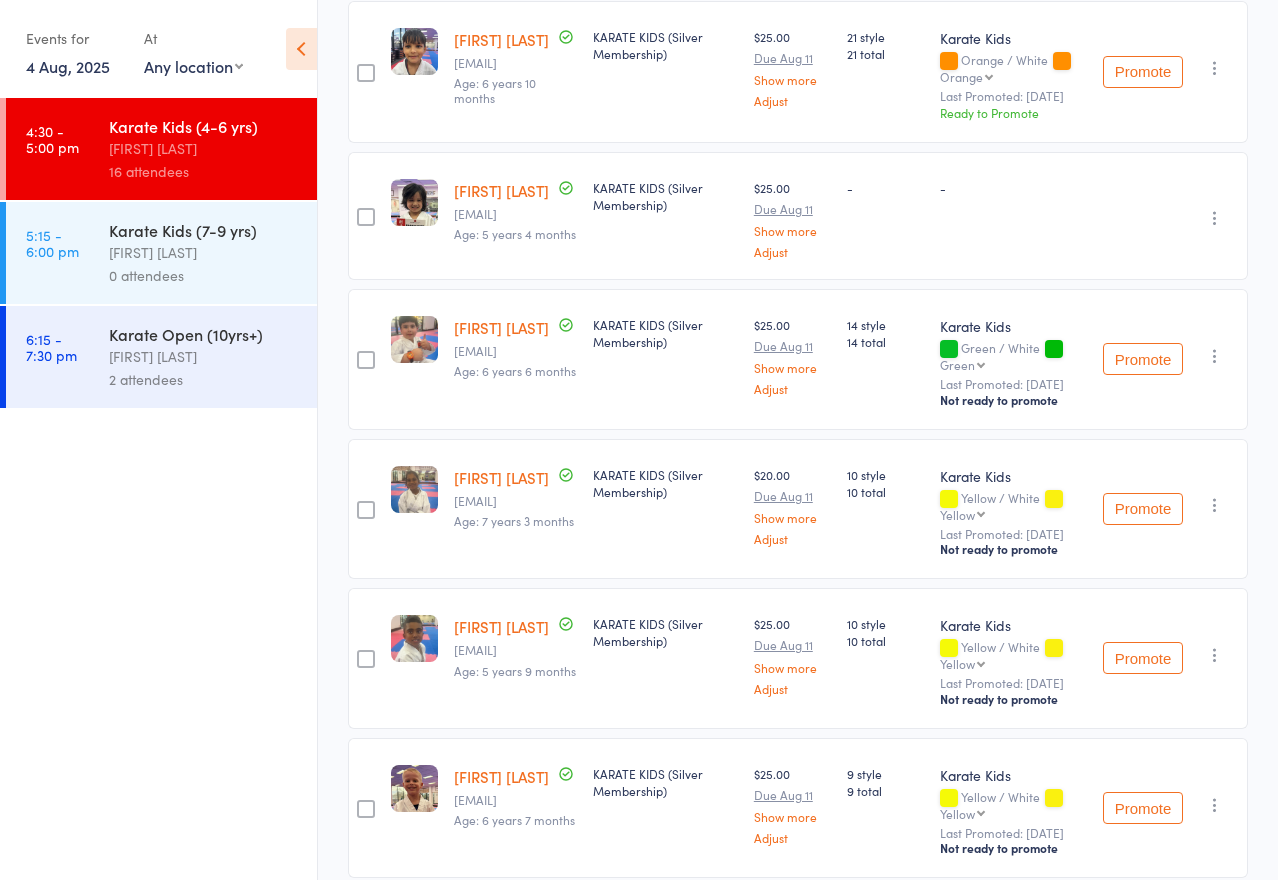 click on "Pete Gnanasekaran" at bounding box center [501, 327] 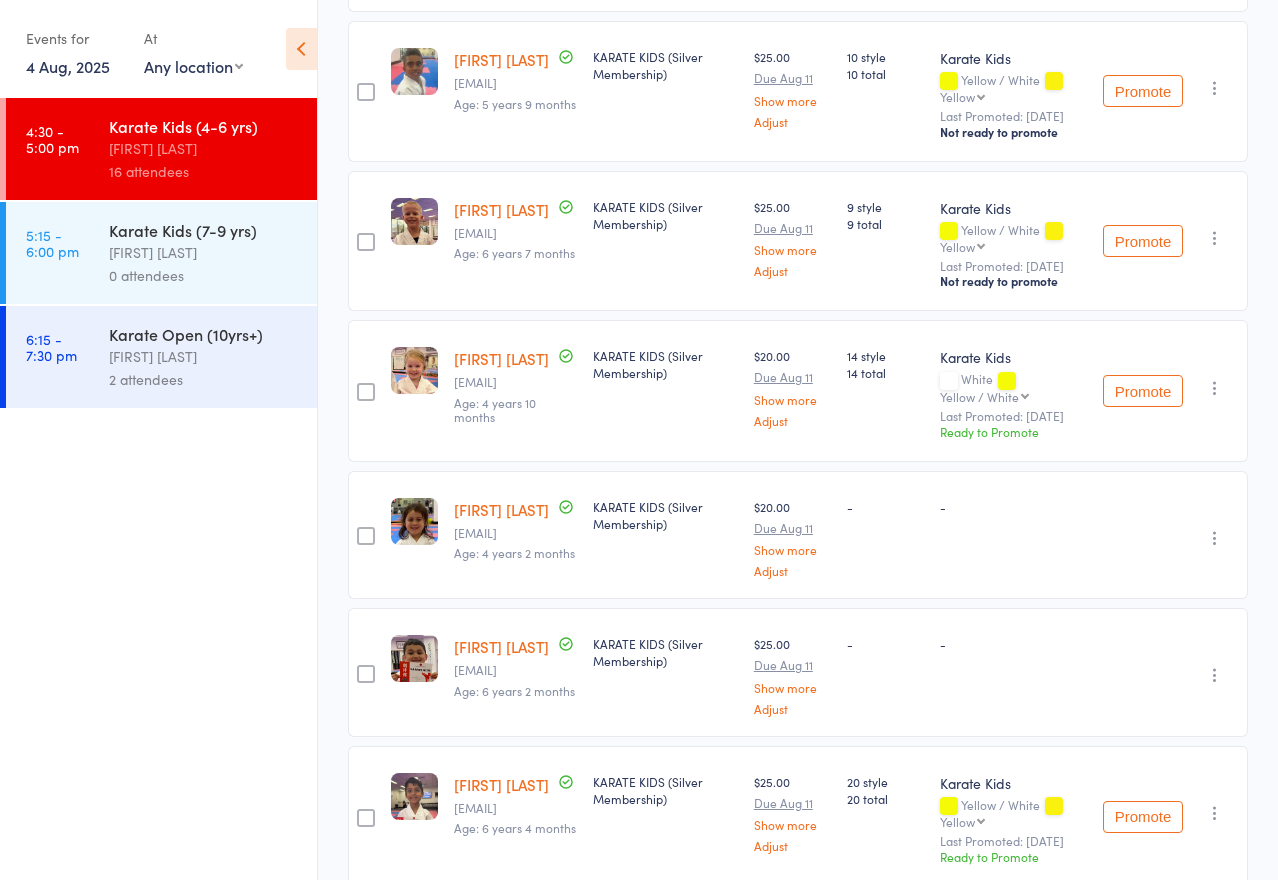 scroll, scrollTop: 934, scrollLeft: 0, axis: vertical 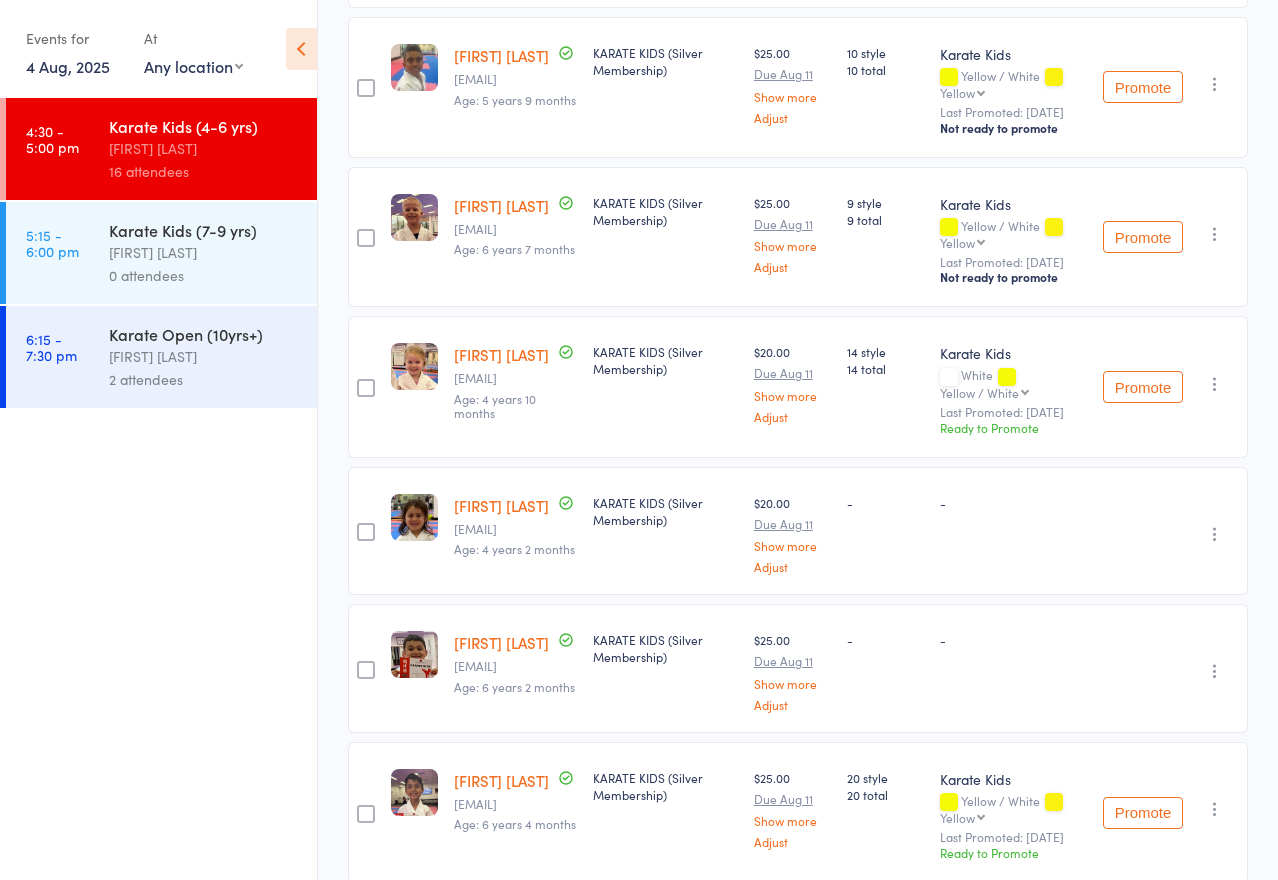 click on "Natasha Moran" at bounding box center (501, 354) 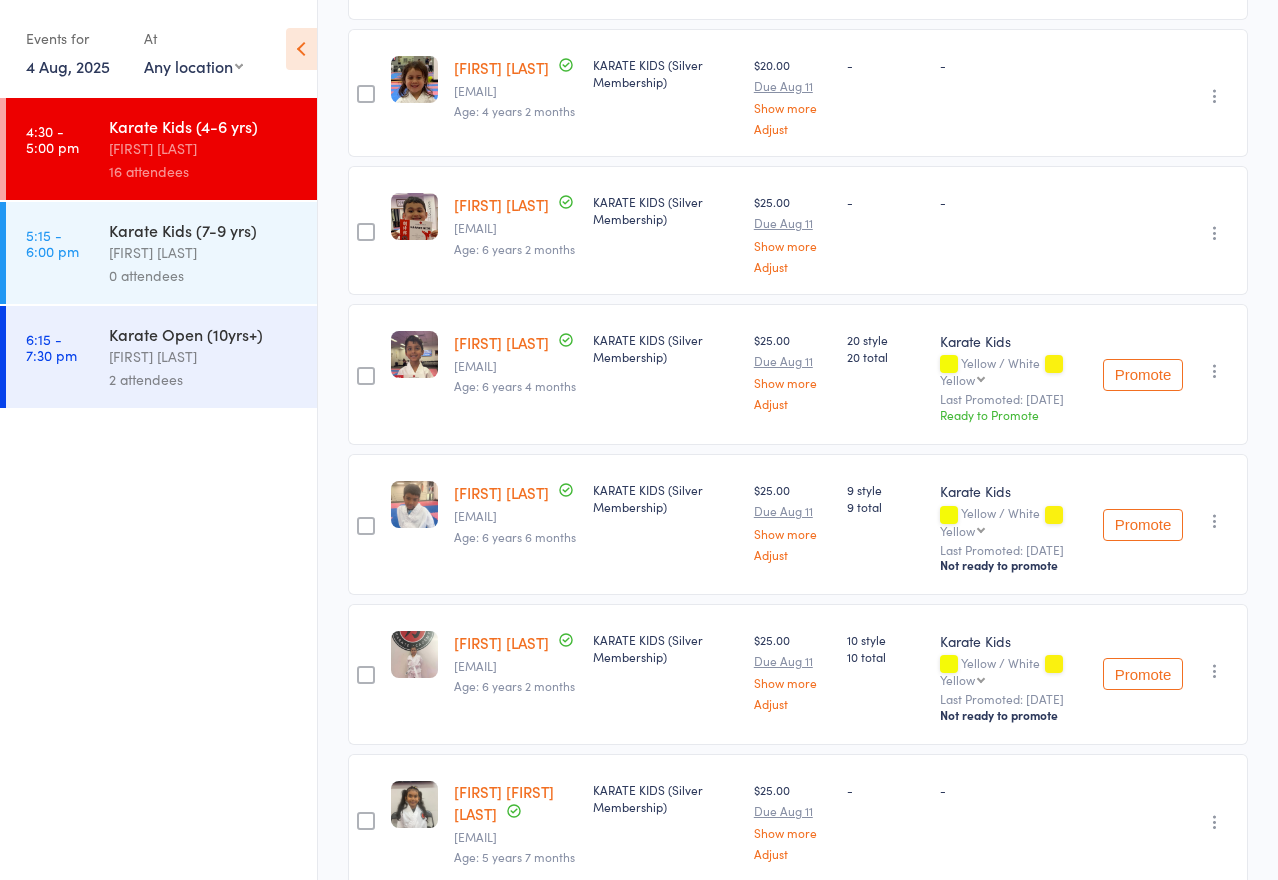 scroll, scrollTop: 1375, scrollLeft: 0, axis: vertical 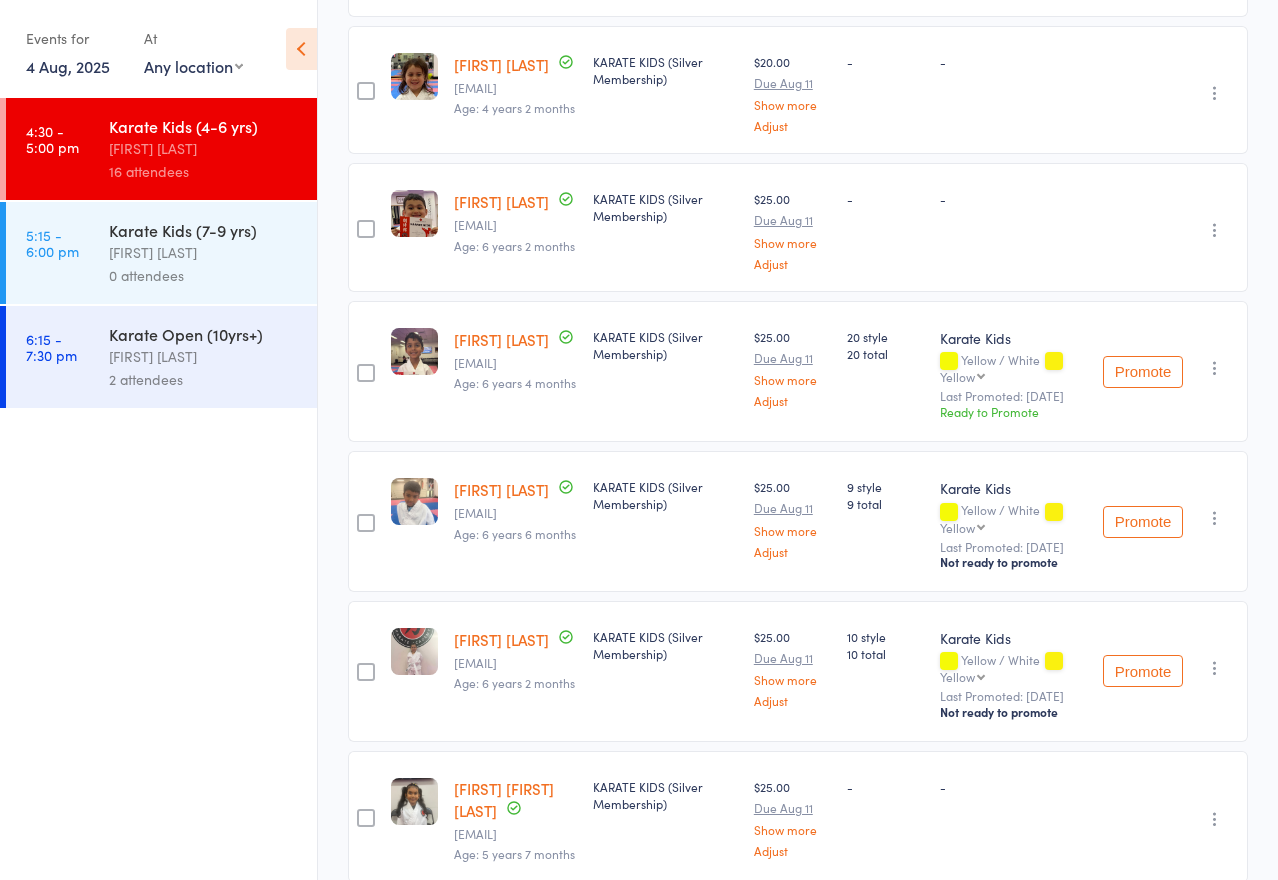 click on "Aarav Nayak" at bounding box center [501, 339] 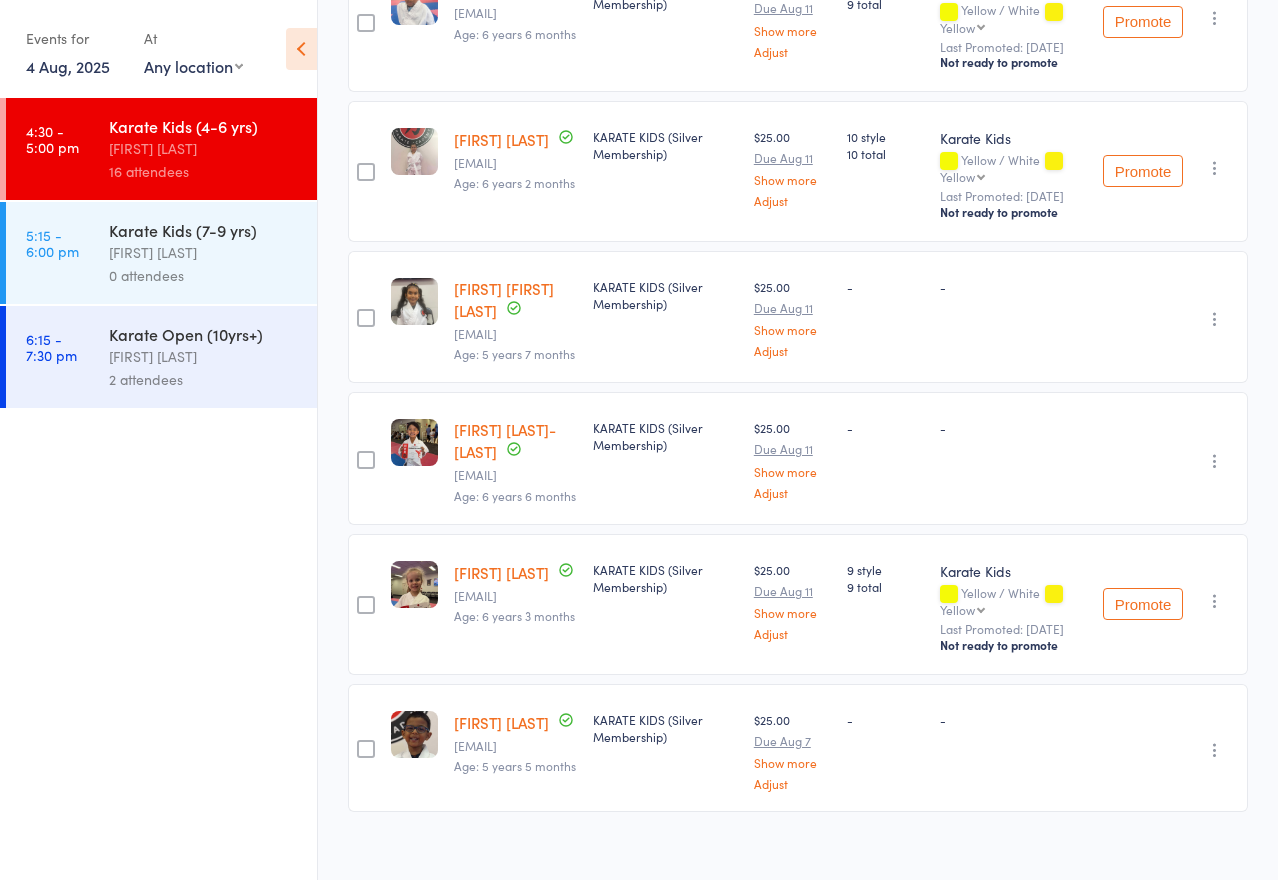 scroll, scrollTop: 1902, scrollLeft: 0, axis: vertical 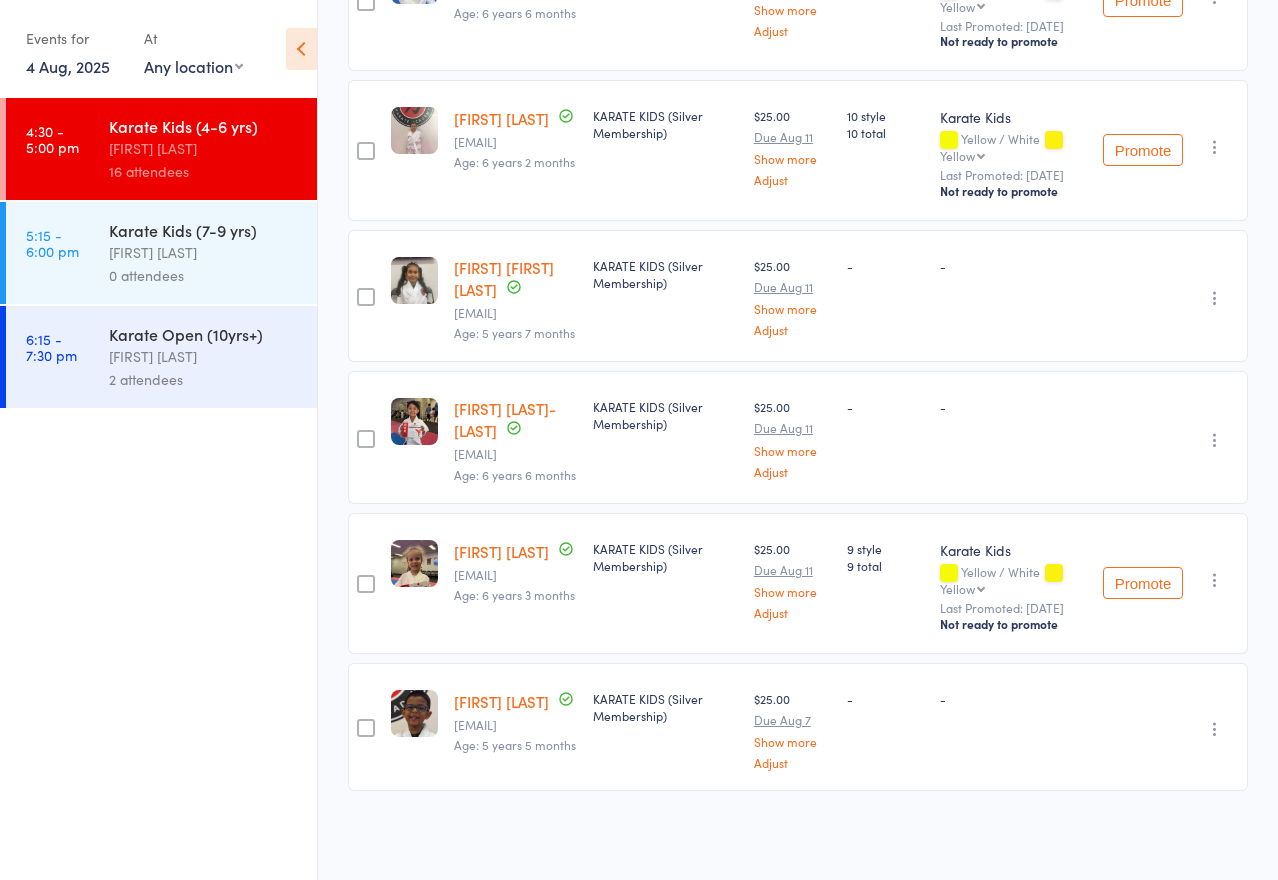 click on "Danika Ann Roshan" at bounding box center (504, 278) 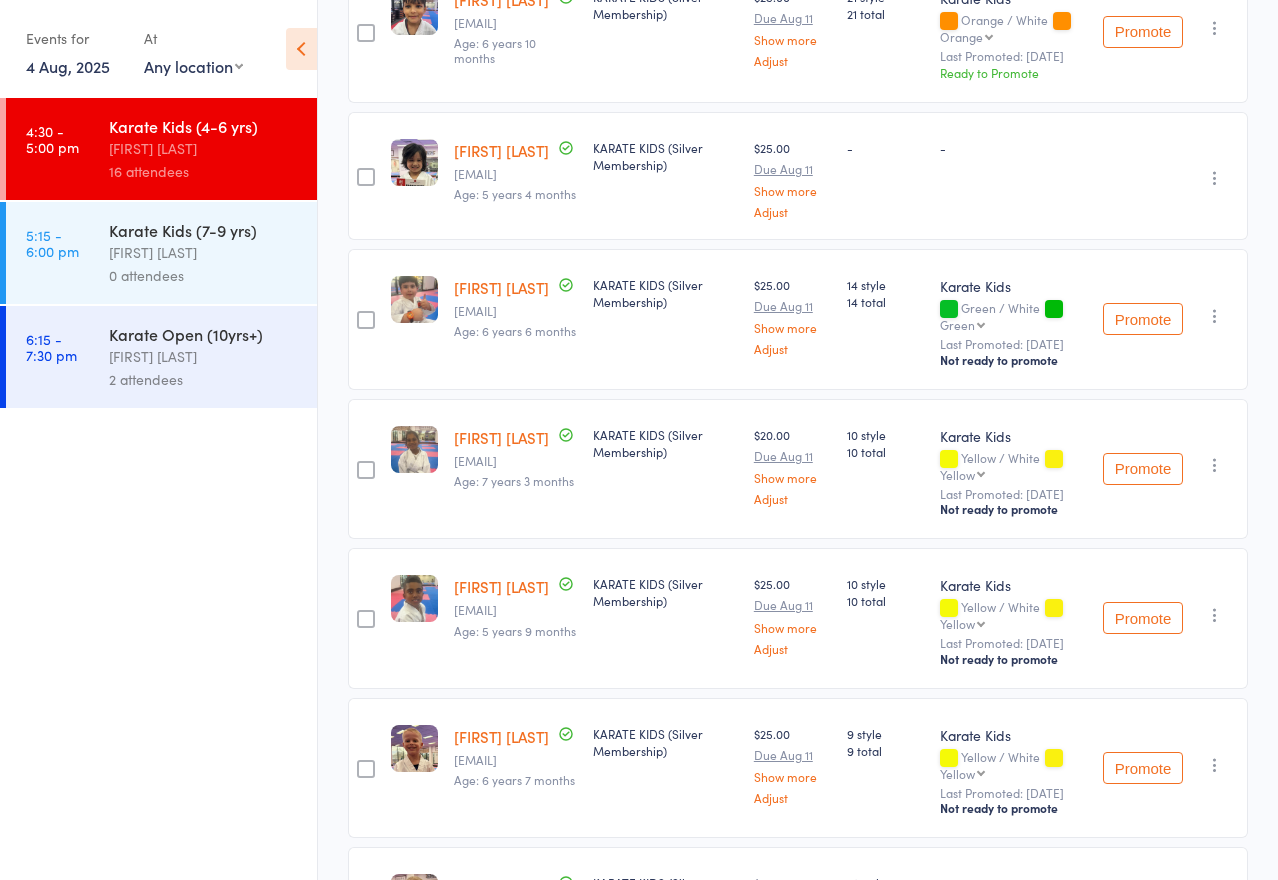 scroll, scrollTop: 0, scrollLeft: 0, axis: both 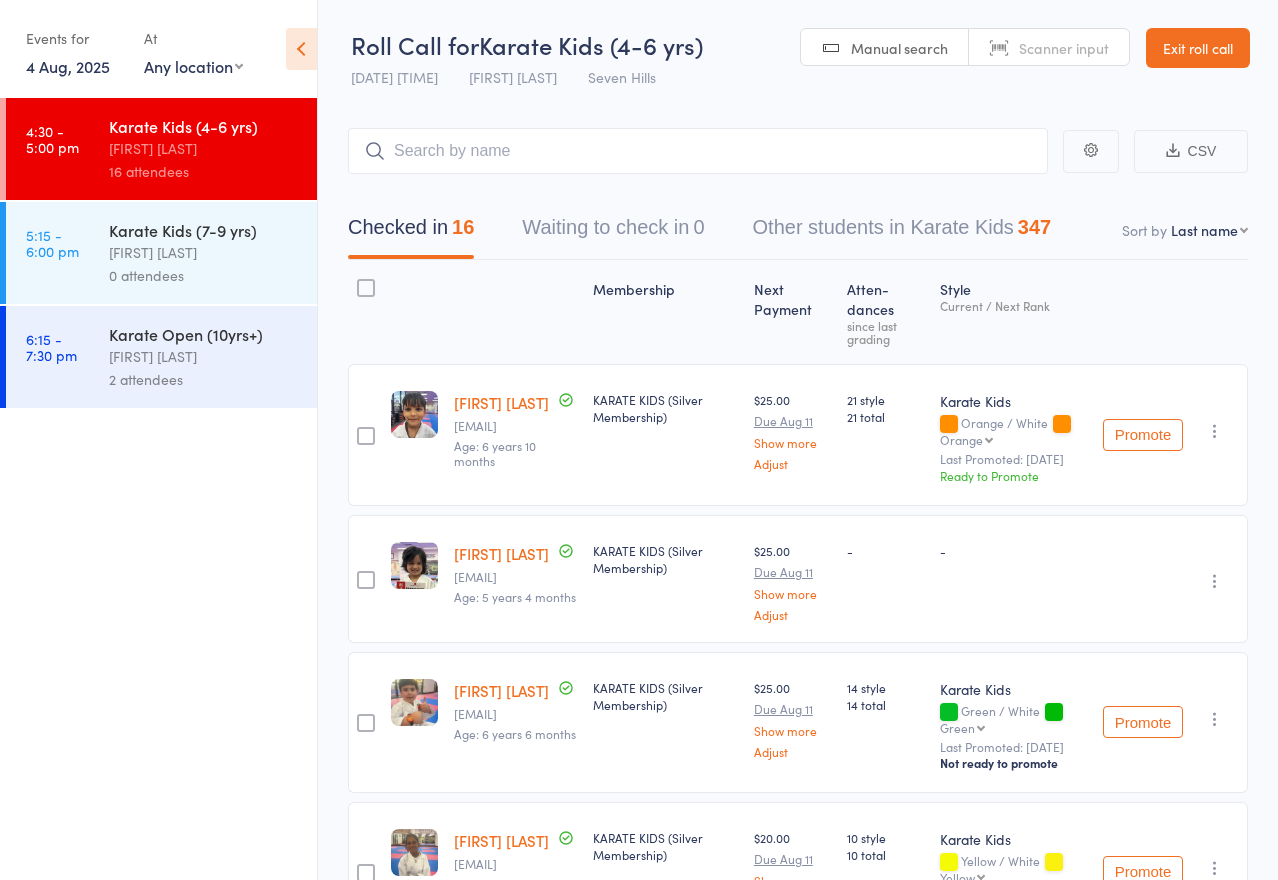 click at bounding box center (515, 312) 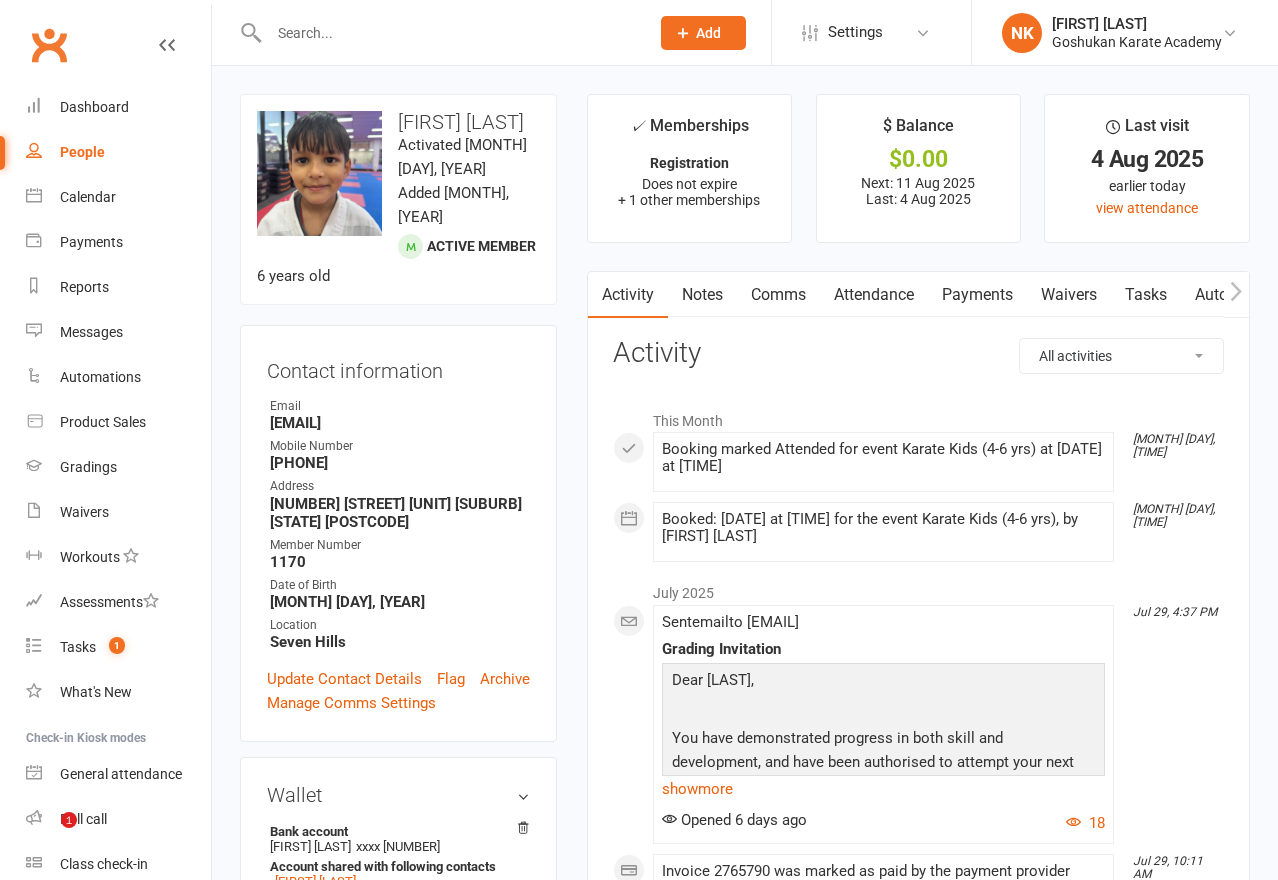 scroll, scrollTop: 0, scrollLeft: 0, axis: both 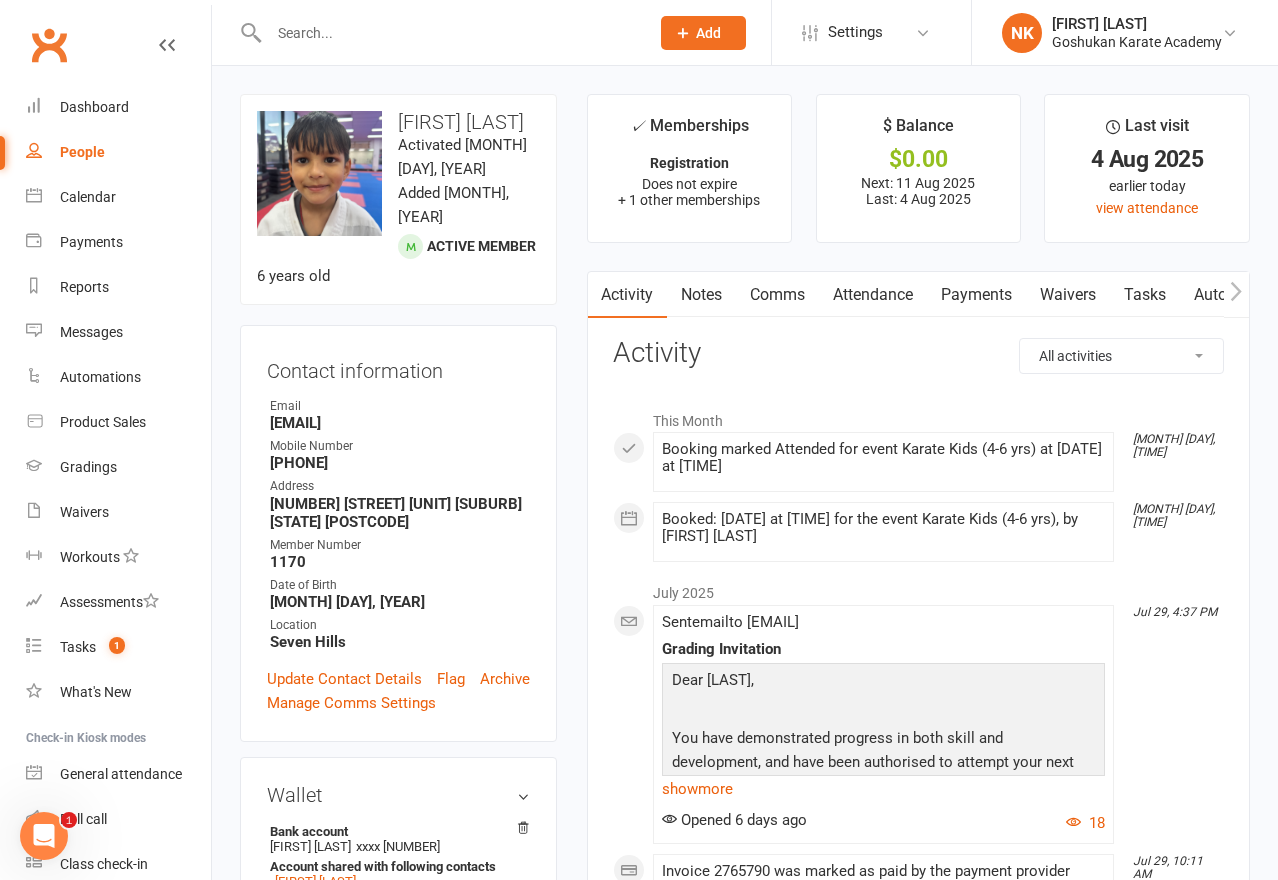 click on "Attendance" at bounding box center [873, 295] 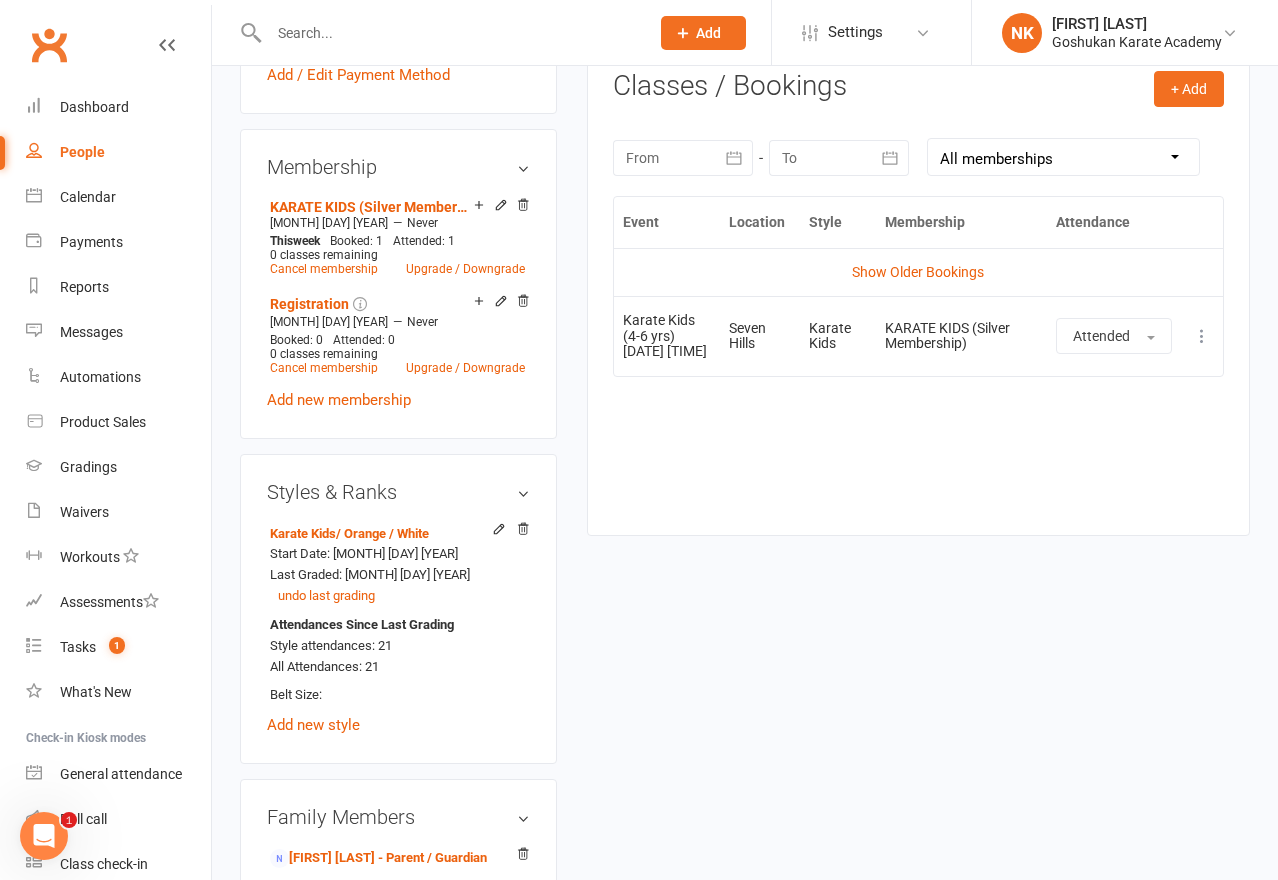 scroll, scrollTop: 840, scrollLeft: 0, axis: vertical 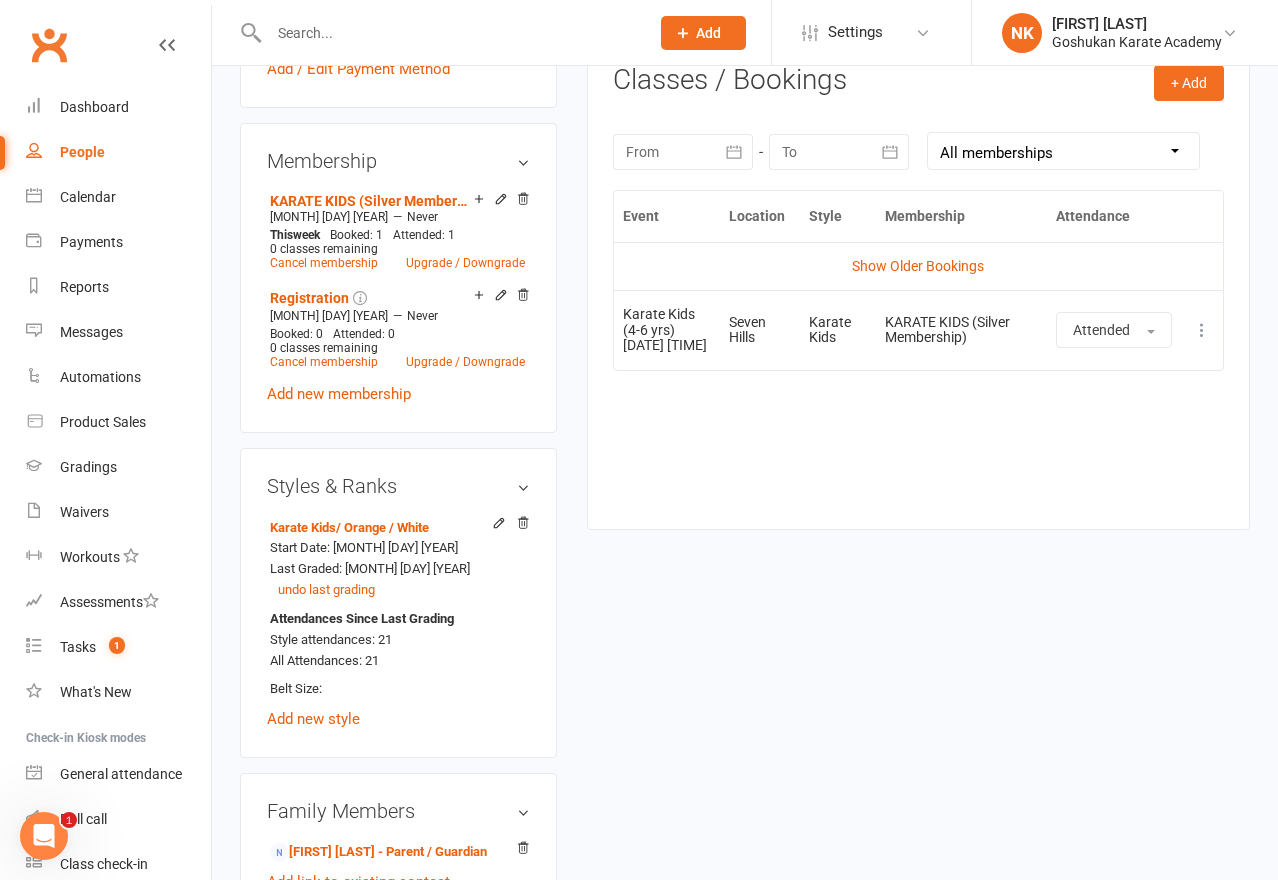 click on "Event Location Style Membership Attendance Show Older Bookings Karate Kids (4-6 yrs) 04 Aug 2025 4:30pm Seven Hills Karate Kids KARATE KIDS (Silver Membership)
Attended
More info View event Remove booking" at bounding box center (918, 344) 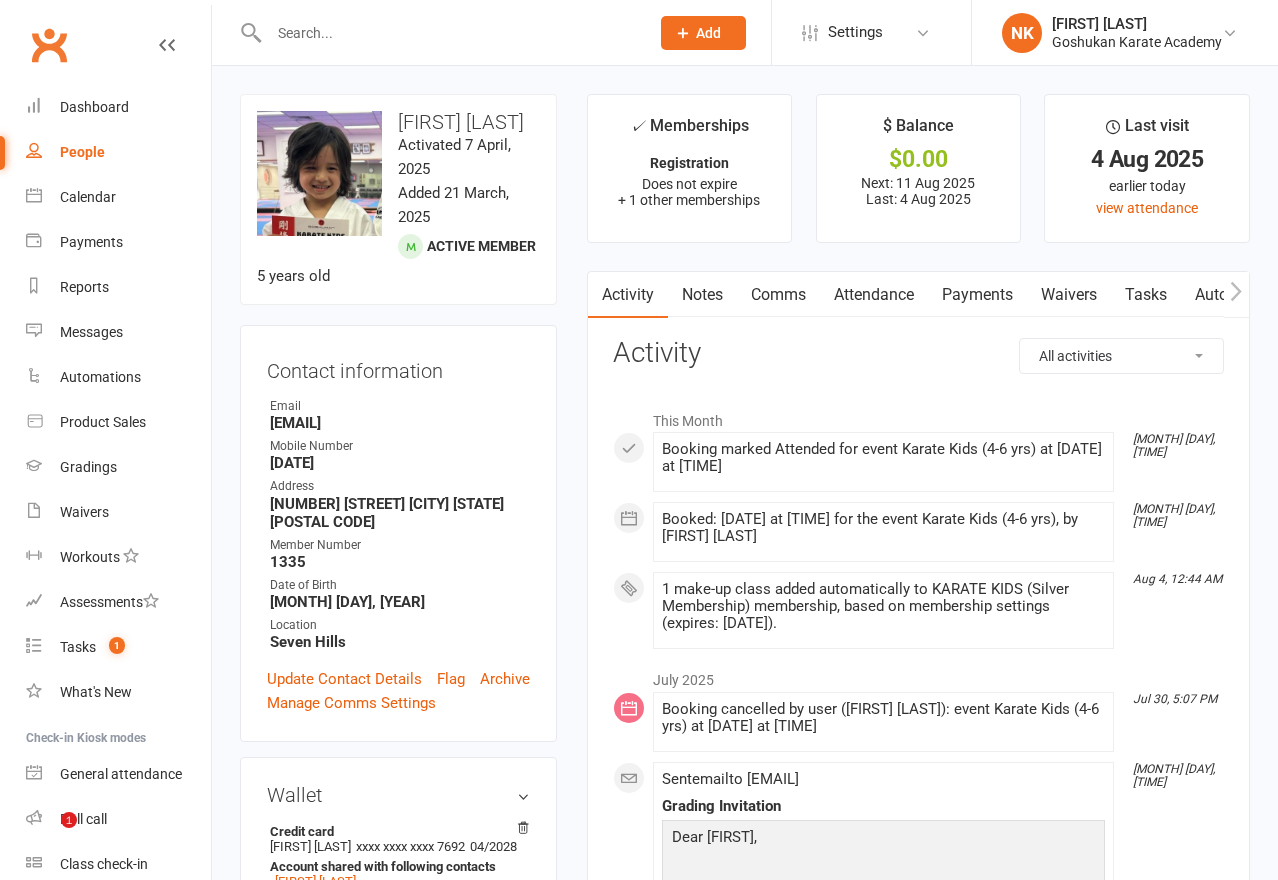 scroll, scrollTop: 0, scrollLeft: 0, axis: both 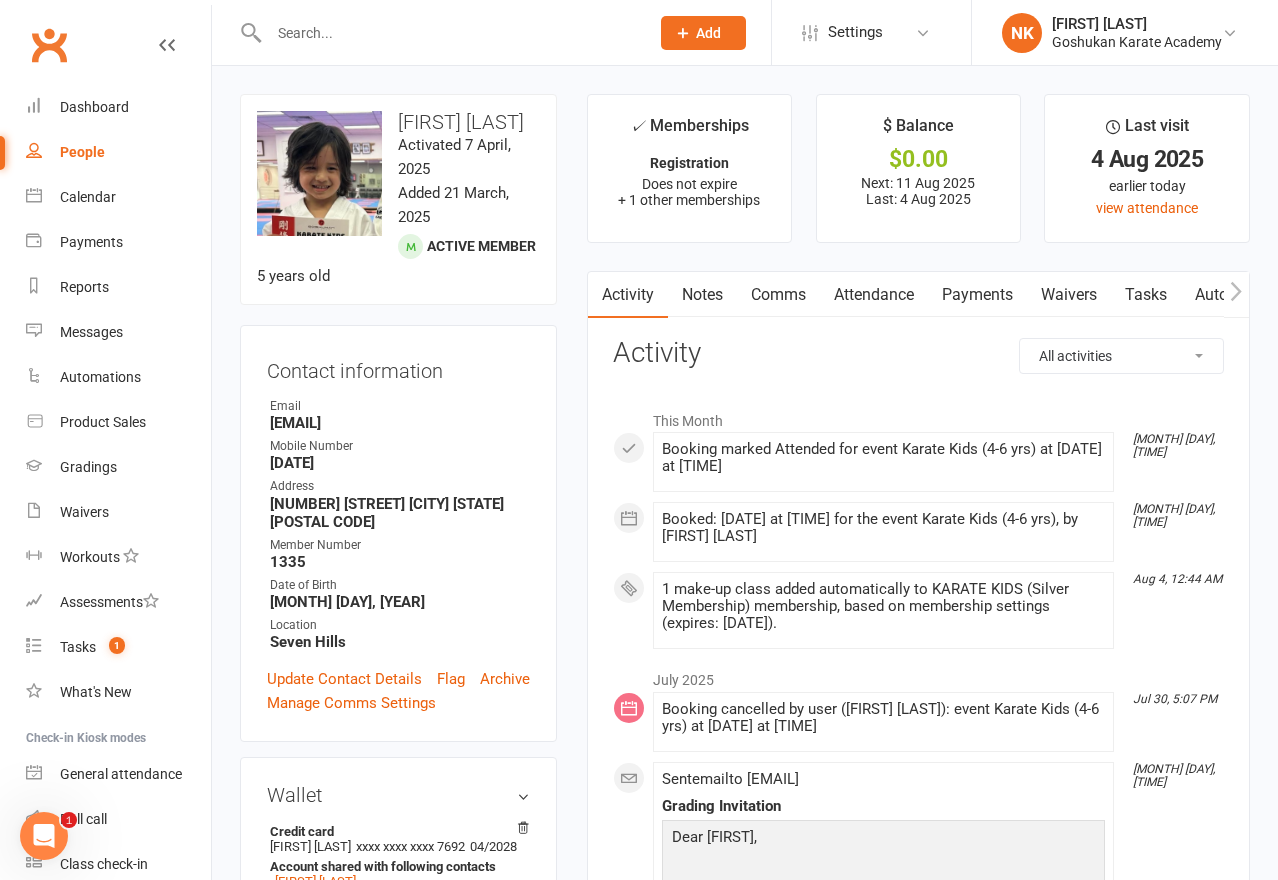 click on "Attendance" at bounding box center [874, 295] 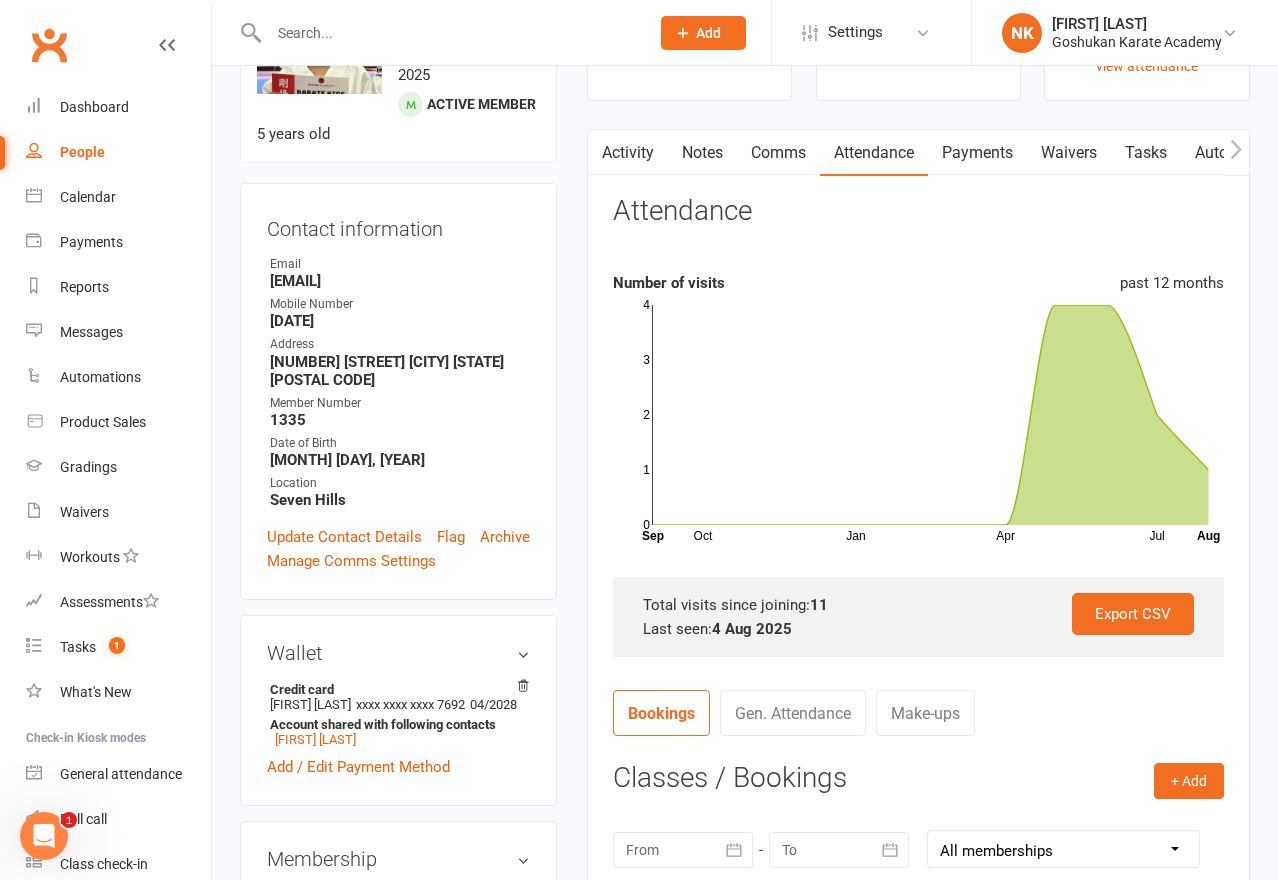 scroll, scrollTop: 0, scrollLeft: 0, axis: both 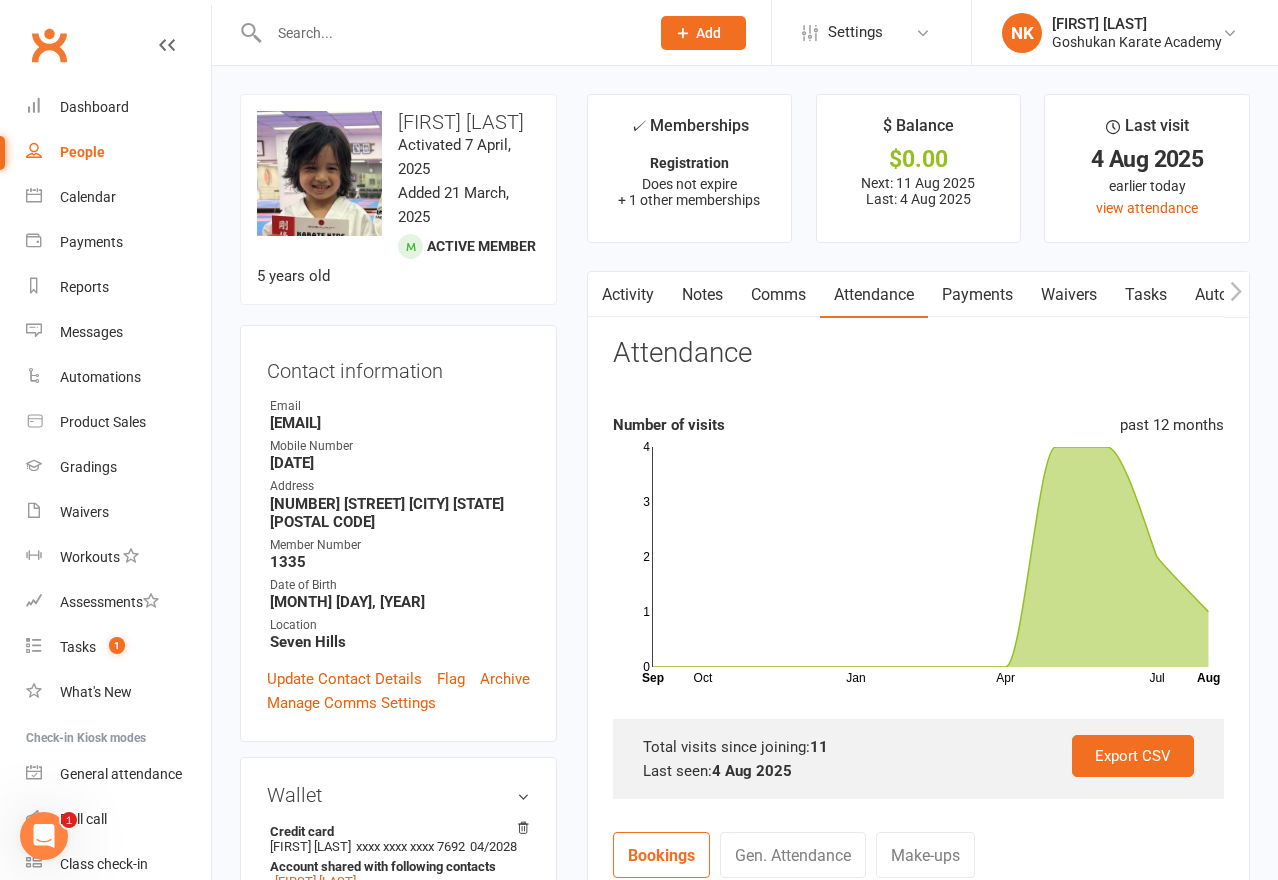 click on "upload photo change photo Zackery Devonshire Activated 7 April, 2025 Added 21 March, 2025   Active member 5 years old" at bounding box center [398, 199] 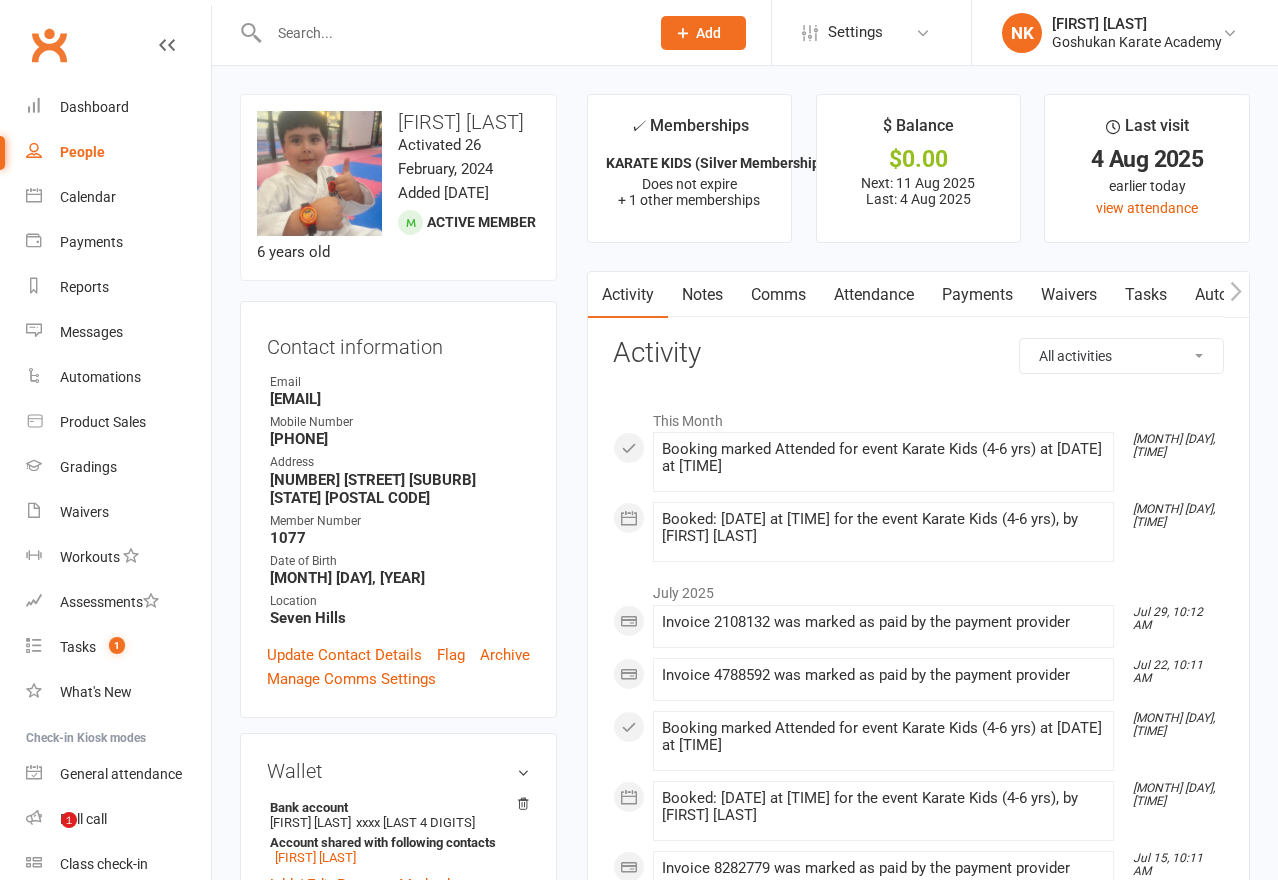 scroll, scrollTop: 0, scrollLeft: 0, axis: both 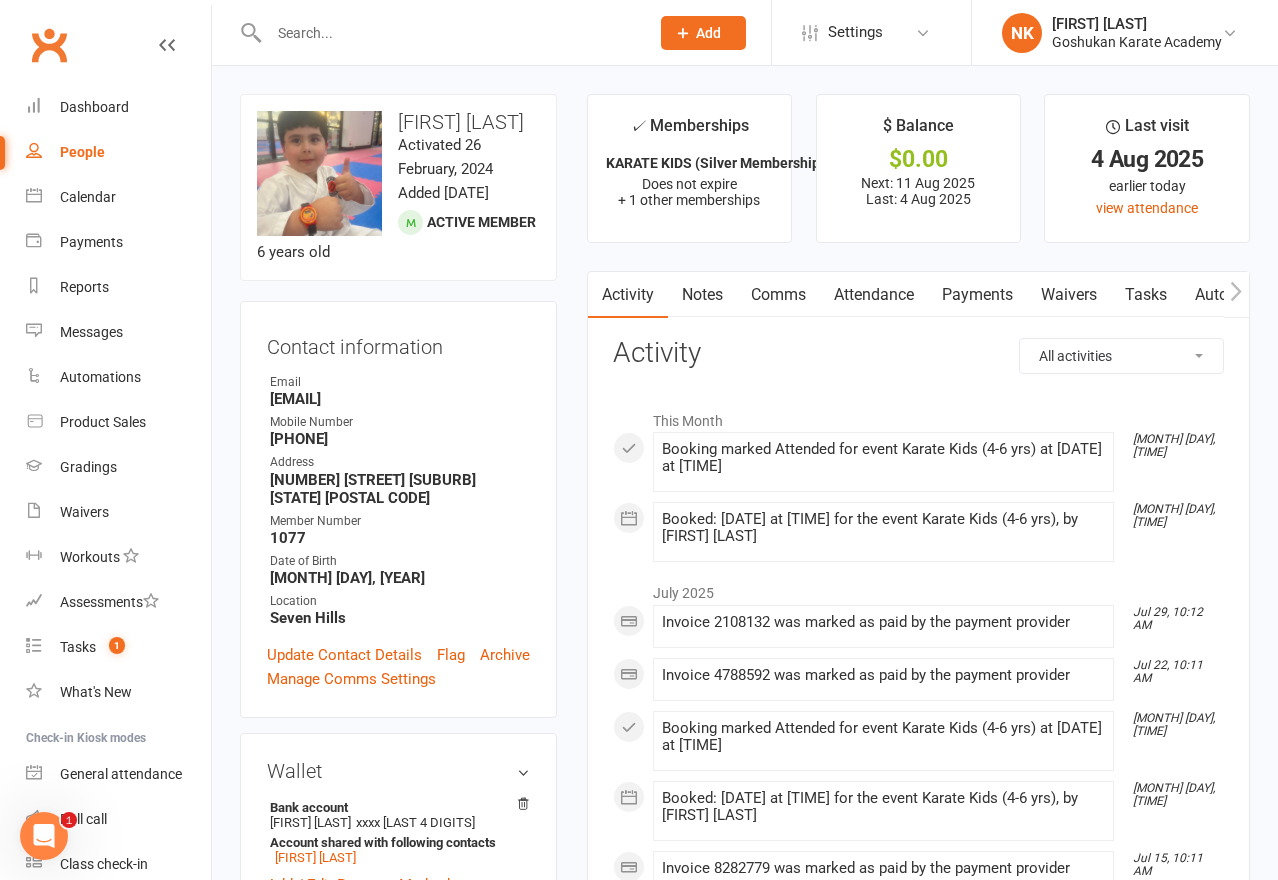 click on "Attendance" at bounding box center (874, 295) 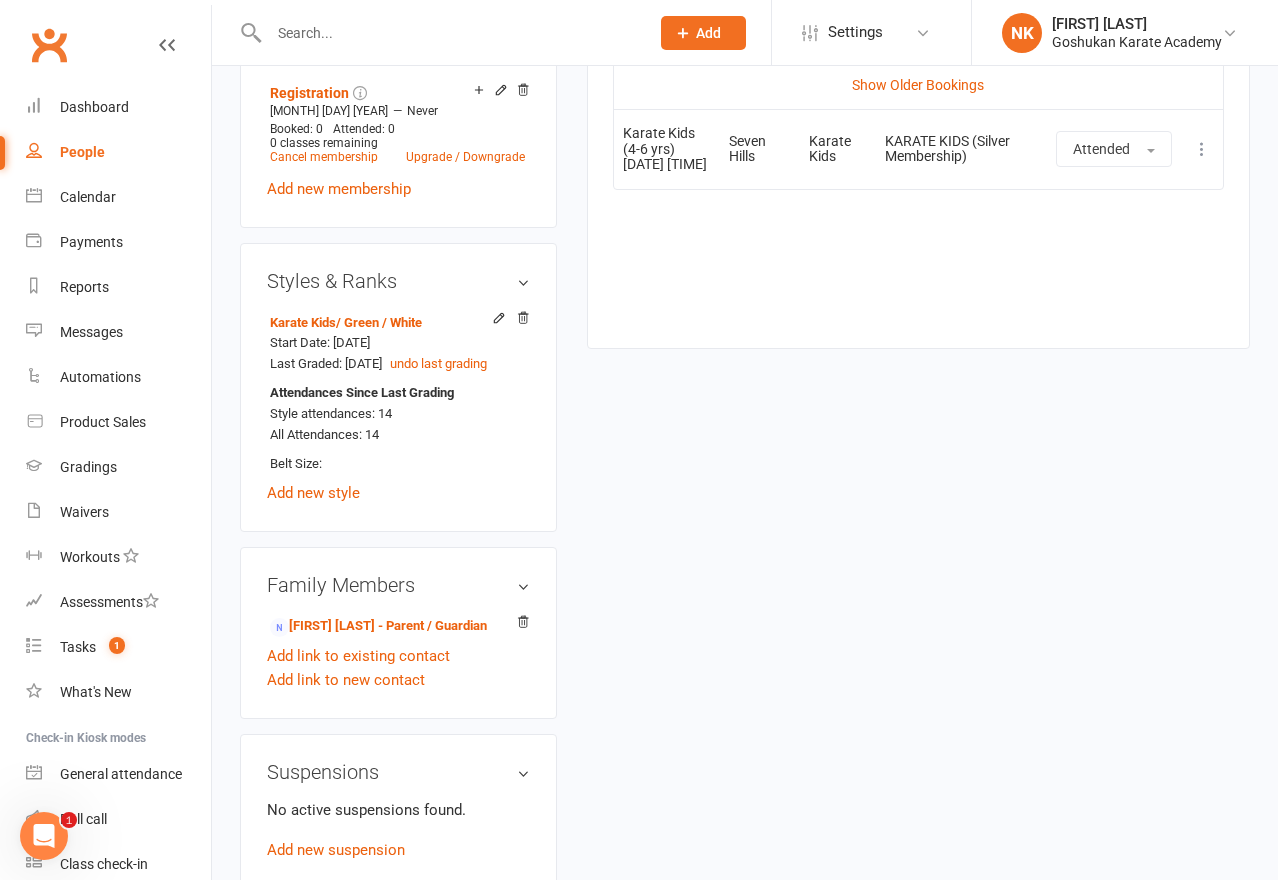scroll, scrollTop: 1025, scrollLeft: 0, axis: vertical 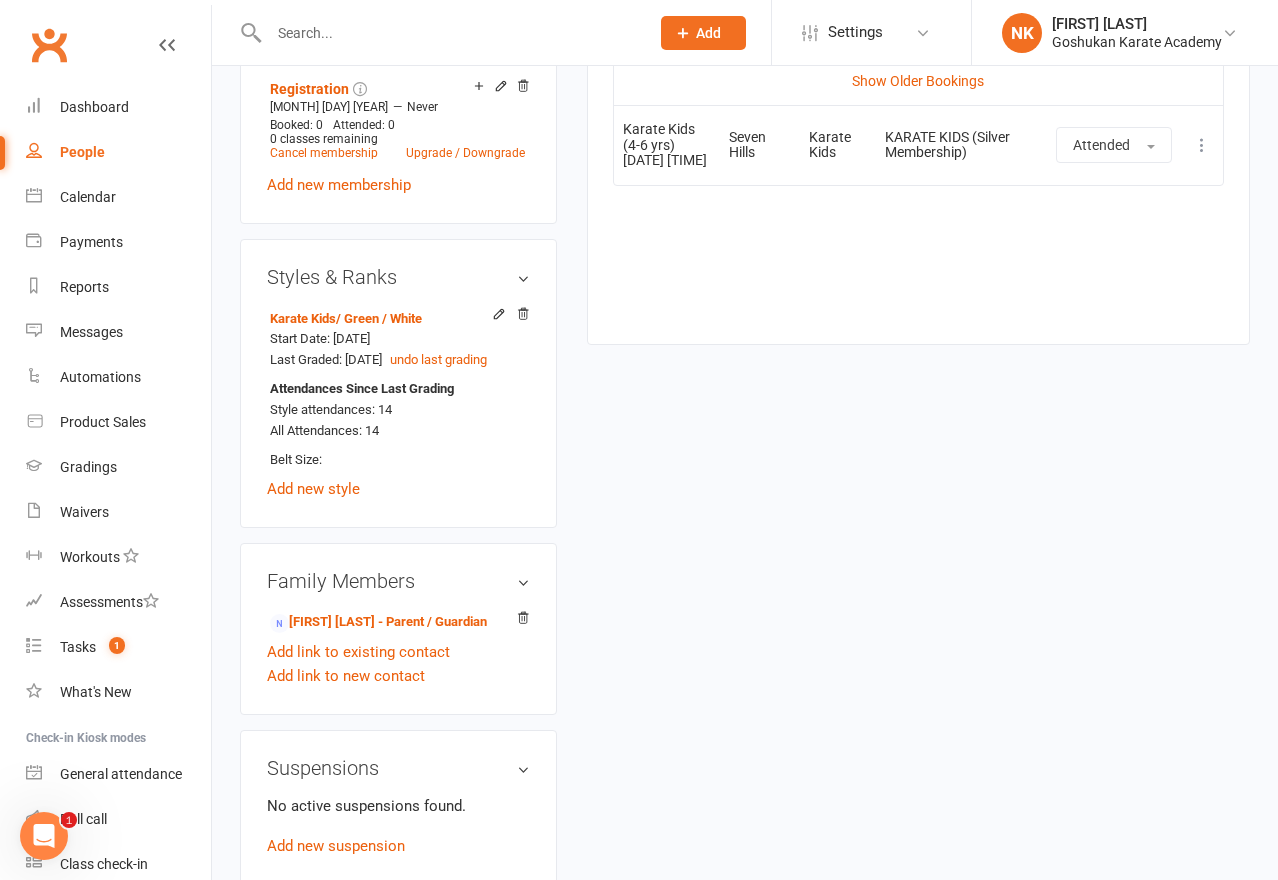 click on "upload photo change photo [FIRST] [LAST] Activated [DATE] Added [DATE]   Active member [AGE] years old  Contact information Owner   Email  [EMAIL]
Mobile Number  [PHONE]
Address  [NUMBER] [STREET] [SUBURB] [STATE] [POSTAL CODE]
Member Number  [NUMBER]
Date of Birth  [MONTH] [DAY], [YEAR]
Location  Seven Hills
Update Contact Details Flag Archive Manage Comms Settings
Wallet Bank account [FIRST] [LAST]  xxxx [LAST 4 DIGITS]  Account shared with following contacts [FIRST] [LAST]
Add / Edit Payment Method
Membership      KARATE KIDS (Silver Membership) [DATE] — Never This  week Booked: 1 Attended: 1 0 classes remaining    Cancel membership Upgrade / Downgrade     Registration [DATE] — Never Booked: 0 Attended: 0 0 classes remaining    Cancel membership Upgrade / Downgrade Add new membership
Styles & Ranks  Karate Kids  / Green / White Start Date: [DATE] Last Graded: [DATE] undo last grading Attendances Since Last Grading Style attendances: 14" at bounding box center (745, 99) 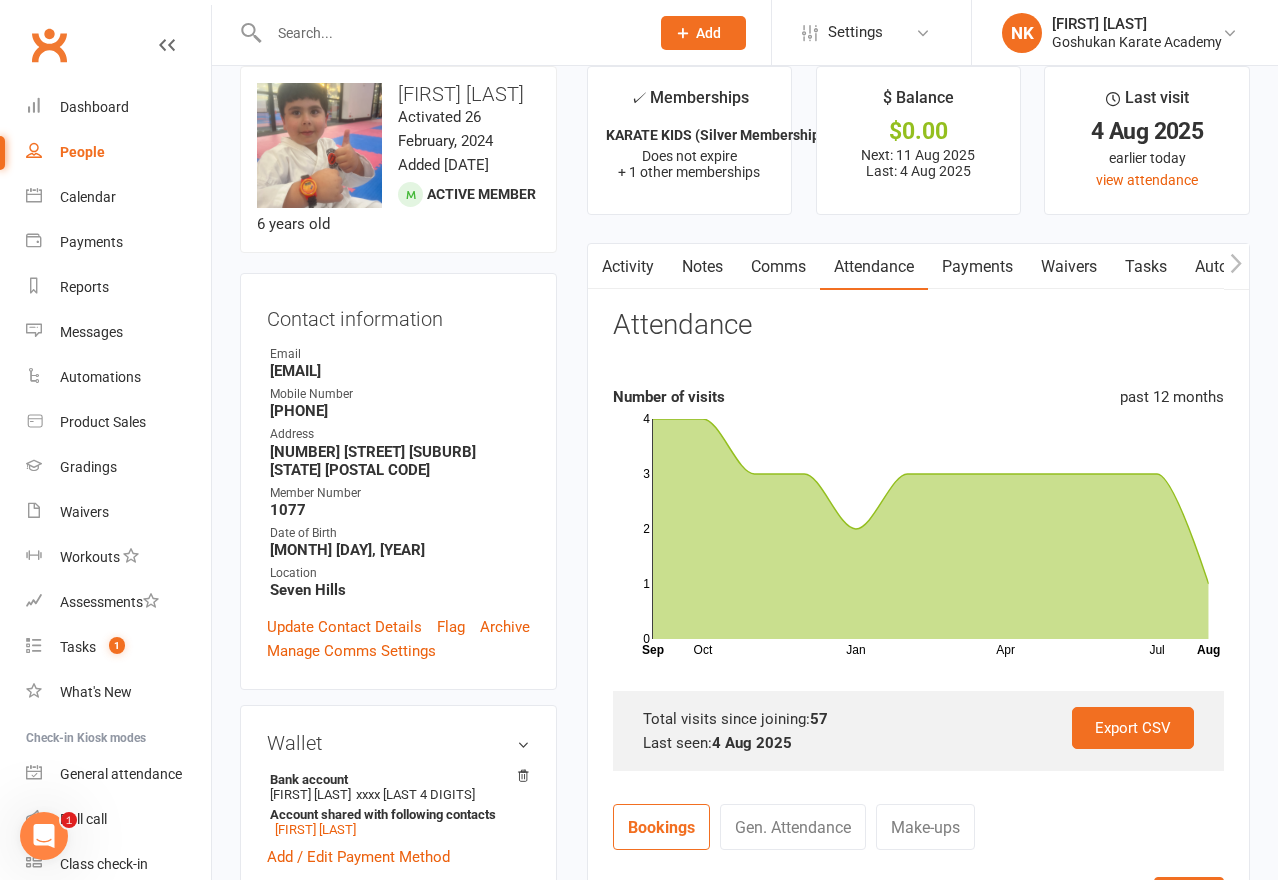 scroll, scrollTop: 0, scrollLeft: 0, axis: both 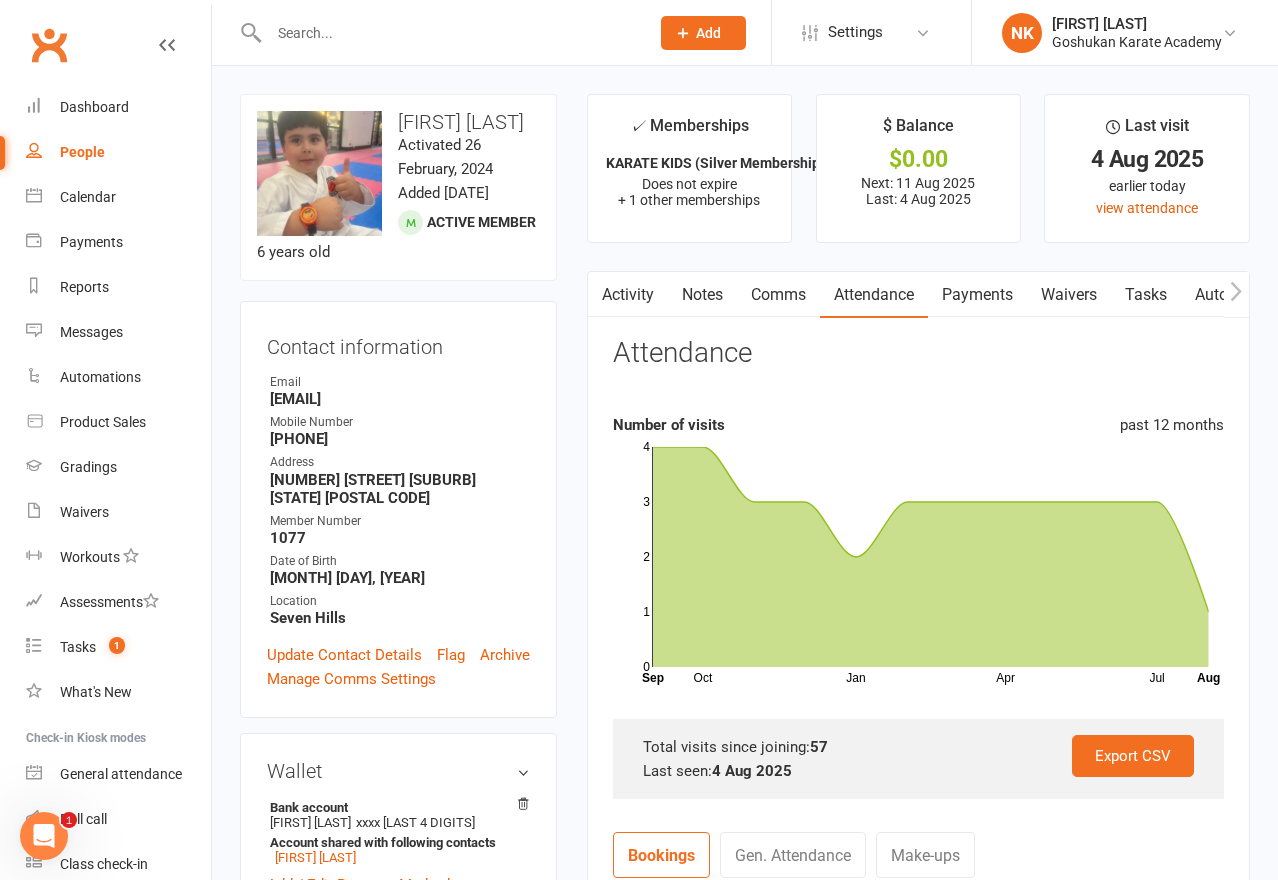 click on "✓ Memberships KARATE KIDS (Silver Membership) Does not expire + 1 other memberships $ Balance $0.00 Next: [DATE] Last: [DATE] Last visit [DATE] earlier today view attendance
Activity Notes Comms Attendance Payments Waivers Tasks Automations Gradings / Promotions Credit balance
Attendance Number of visits past 12 months Oct Jan Apr Jul Month Sep Aug  0  1  2  3  4 Export CSV Total visits since joining:  57 Last seen:  [DATE] Bookings Gen. Attendance Make-ups + Add Book Event Add Appointment Book a Friend Classes / Bookings
[MONTH] [YEAR]
Sun Mon Tue Wed Thu Fri Sat
31
27
28
29
30
31
01
02
32
03
04
05
06
07
08
09" at bounding box center [918, 742] 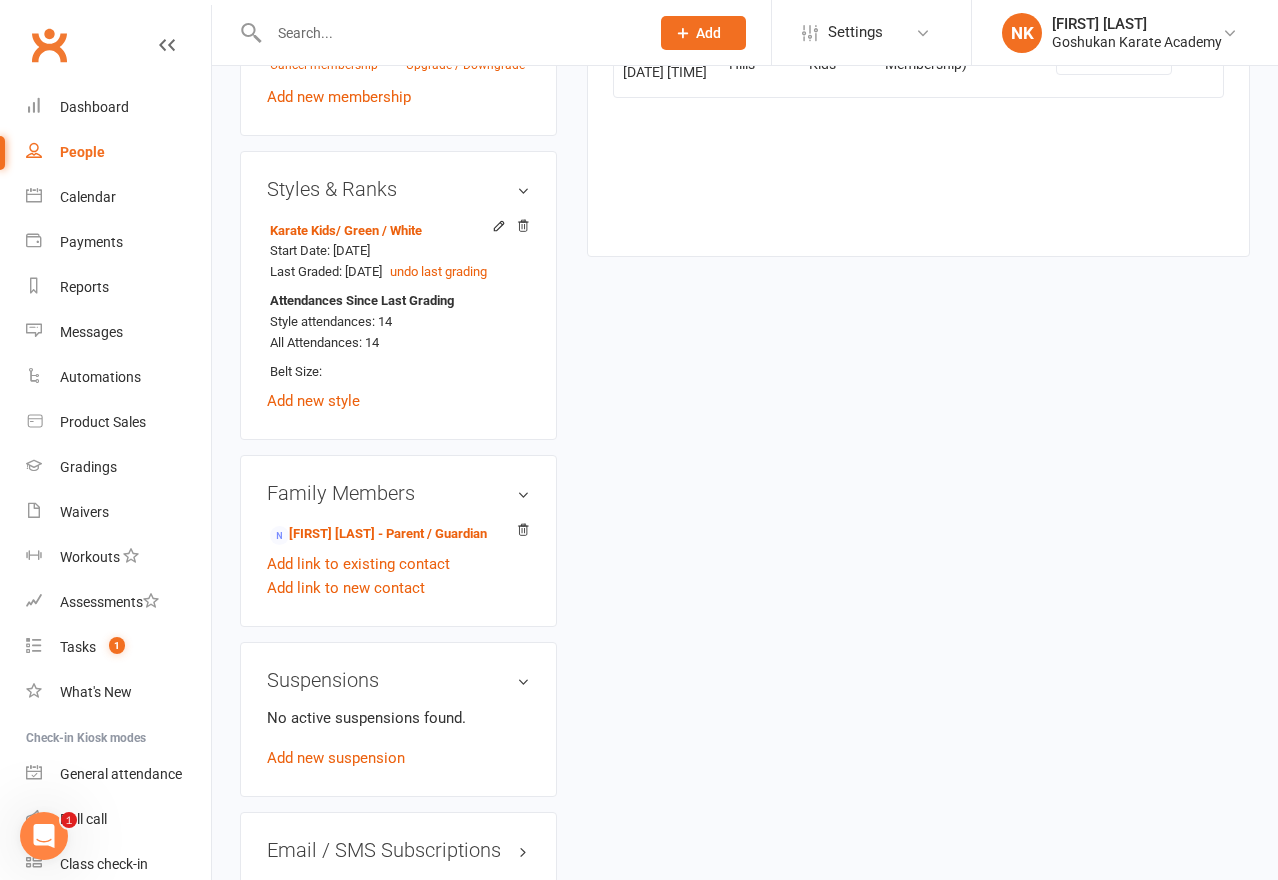 scroll, scrollTop: 1129, scrollLeft: 0, axis: vertical 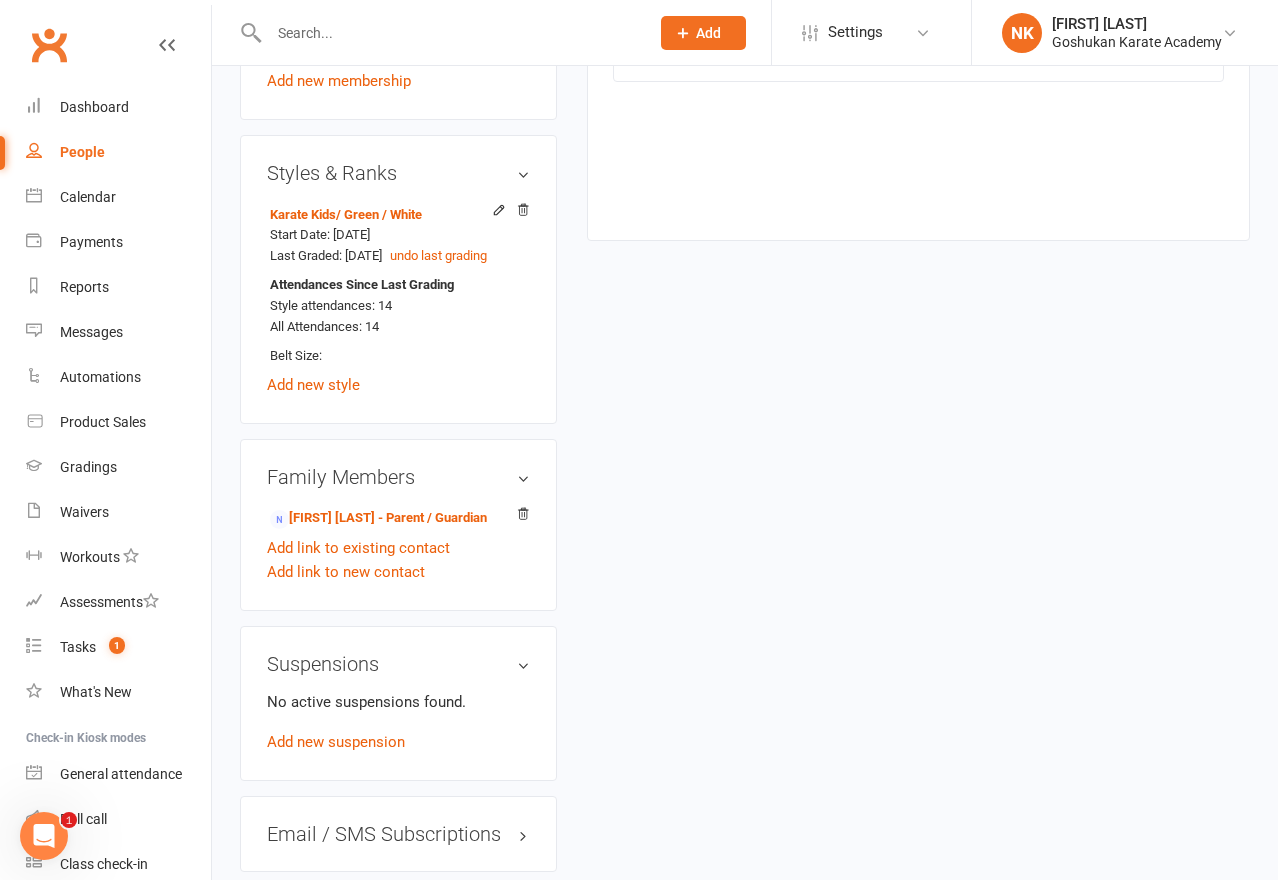 click on "upload photo change photo [FIRST] [LAST] Activated [DATE] Added [DATE]   Active member [AGE] years old  Contact information Owner   Email  [EMAIL]
Mobile Number  [PHONE]
Address  [NUMBER] [STREET] [SUBURB] [STATE] [POSTAL CODE]
Member Number  [NUMBER]
Date of Birth  [MONTH] [DAY], [YEAR]
Location  Seven Hills
Update Contact Details Flag Archive Manage Comms Settings
Wallet Bank account [FIRST] [LAST]  xxxx [LAST 4 DIGITS]  Account shared with following contacts [FIRST] [LAST]
Add / Edit Payment Method
Membership      KARATE KIDS (Silver Membership) [DATE] — Never This  week Booked: 1 Attended: 1 0 classes remaining    Cancel membership Upgrade / Downgrade     Registration [DATE] — Never Booked: 0 Attended: 0 0 classes remaining    Cancel membership Upgrade / Downgrade Add new membership
Styles & Ranks  Karate Kids  / Green / White Start Date: [DATE] Last Graded: [DATE] undo last grading Attendances Since Last Grading Style attendances: 14" at bounding box center [398, -5] 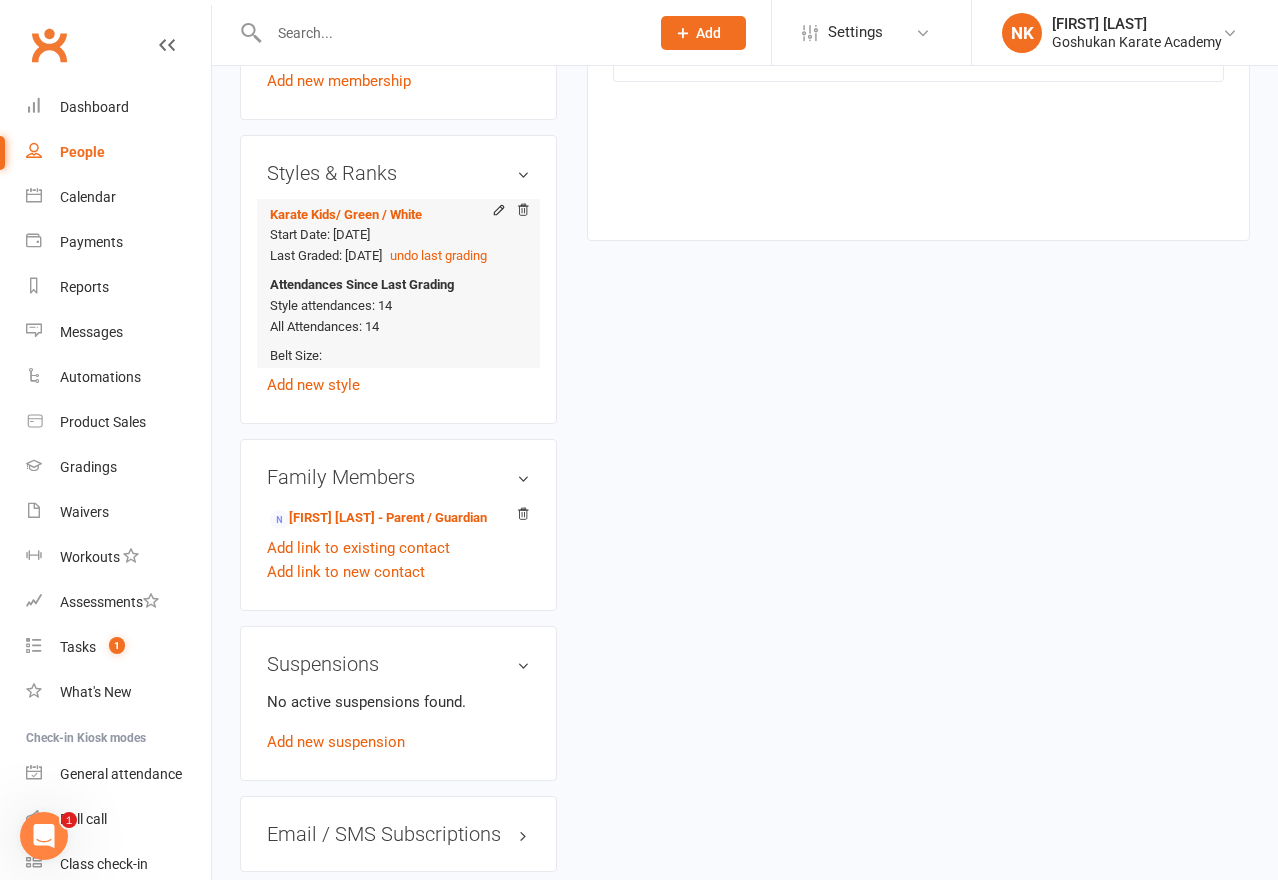 drag, startPoint x: 348, startPoint y: 298, endPoint x: 427, endPoint y: 298, distance: 79 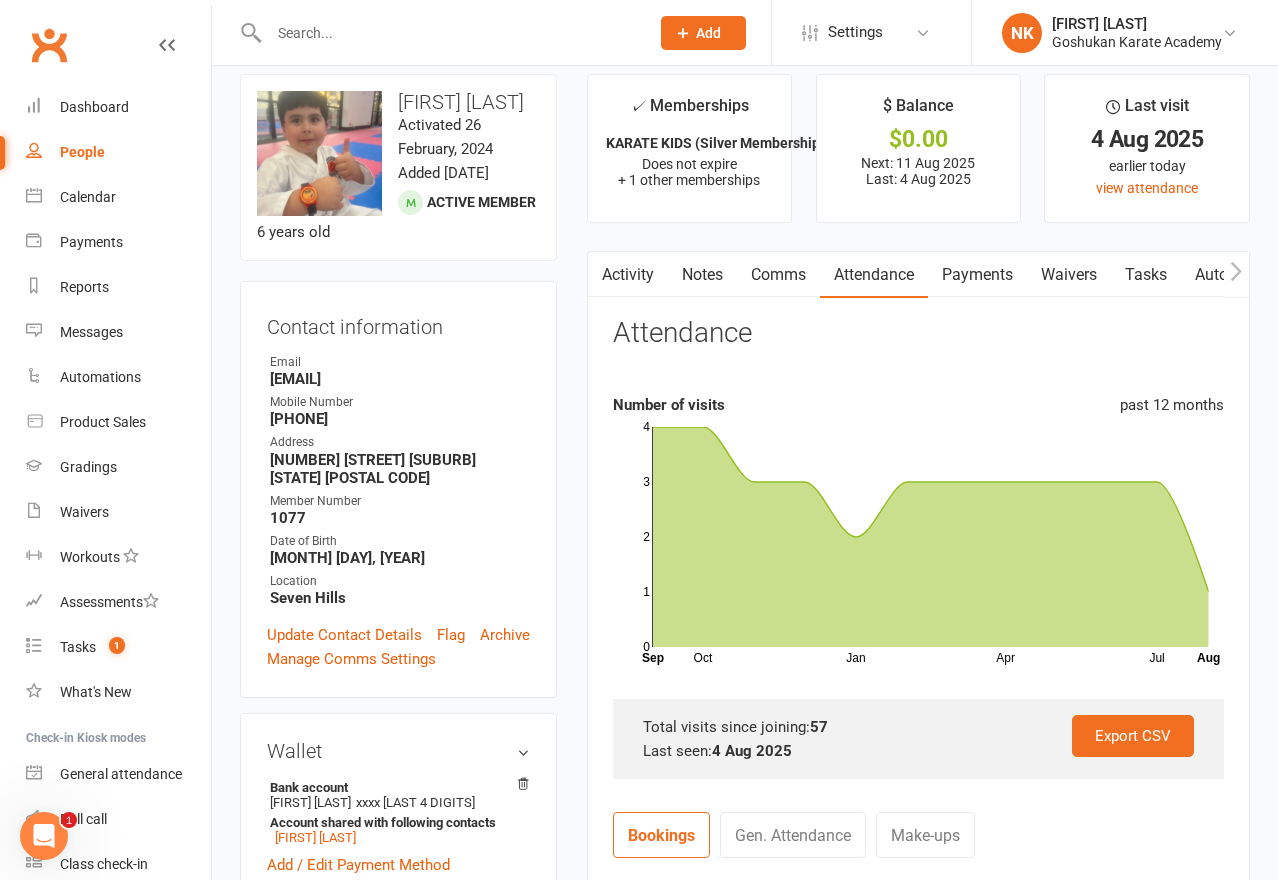 scroll, scrollTop: 21, scrollLeft: 0, axis: vertical 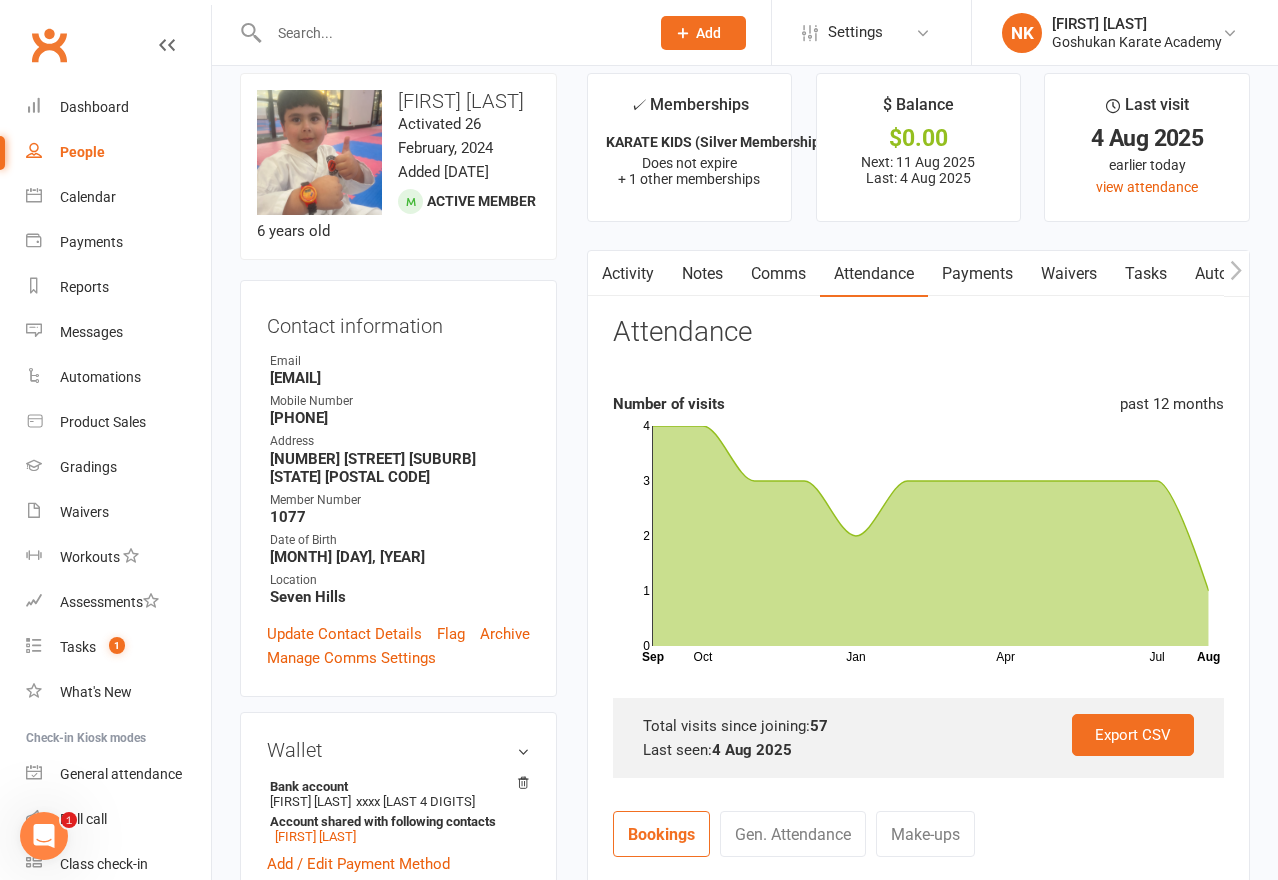 click on "✓ Memberships KARATE KIDS (Silver Membership) Does not expire + 1 other memberships $ Balance $0.00 Next: 11 Aug 2025 Last: 4 Aug 2025 Last visit 4 Aug 2025 earlier today view attendance
Activity Notes Comms Attendance Payments Waivers Tasks Automations Gradings / Promotions Credit balance
Attendance Number of visits past 12 months Oct Jan Apr Jul Month Sep Aug  0  1  2  3  4 Export CSV Total visits since joining:  57 Last seen:  4 Aug 2025 Bookings Gen. Attendance Make-ups + Add Book Event Add Appointment Book a Friend Classes / Bookings
August 2025
Sun Mon Tue Wed Thu Fri Sat
31
27
28
29
30
31
01
02
32
03
04
05
06
07
08
09" at bounding box center (918, 721) 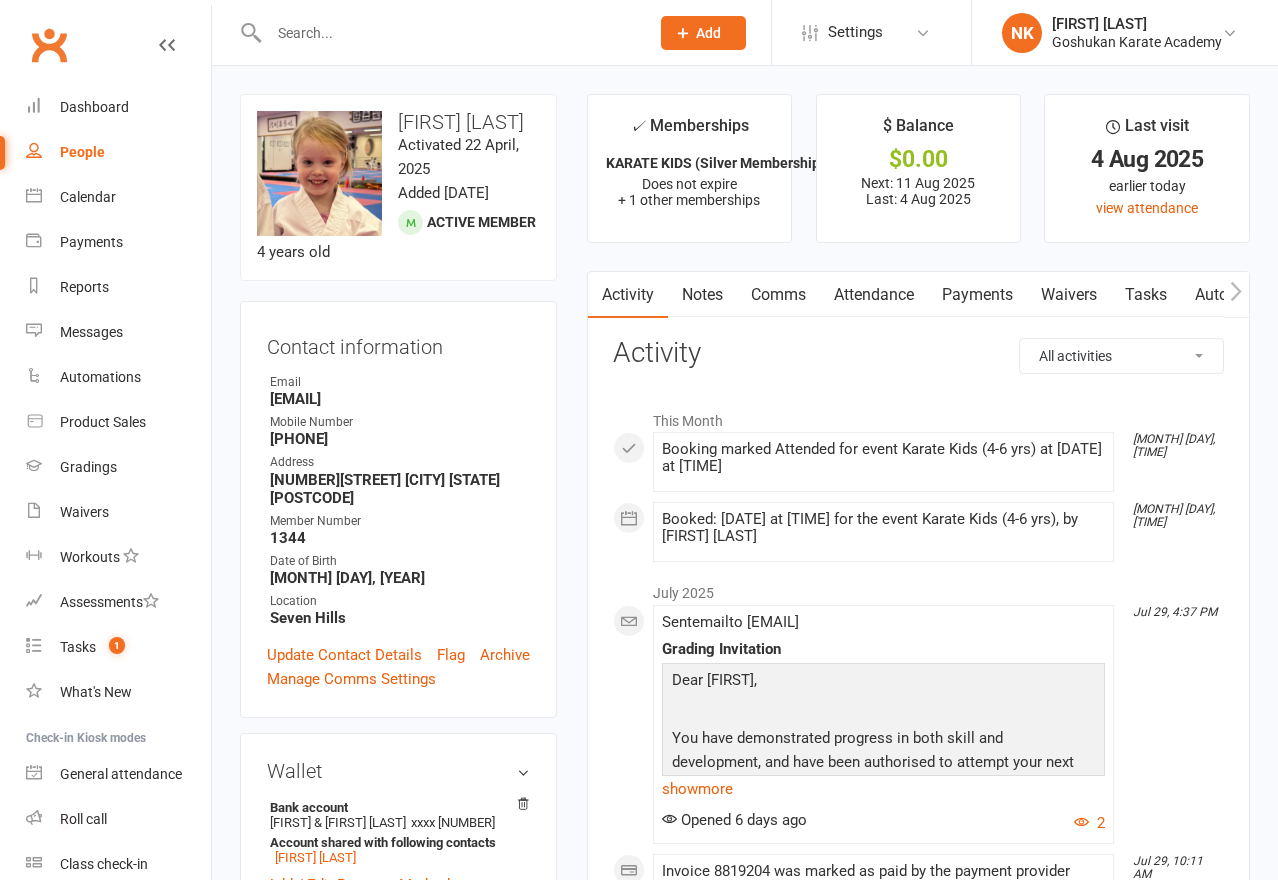 scroll, scrollTop: 0, scrollLeft: 0, axis: both 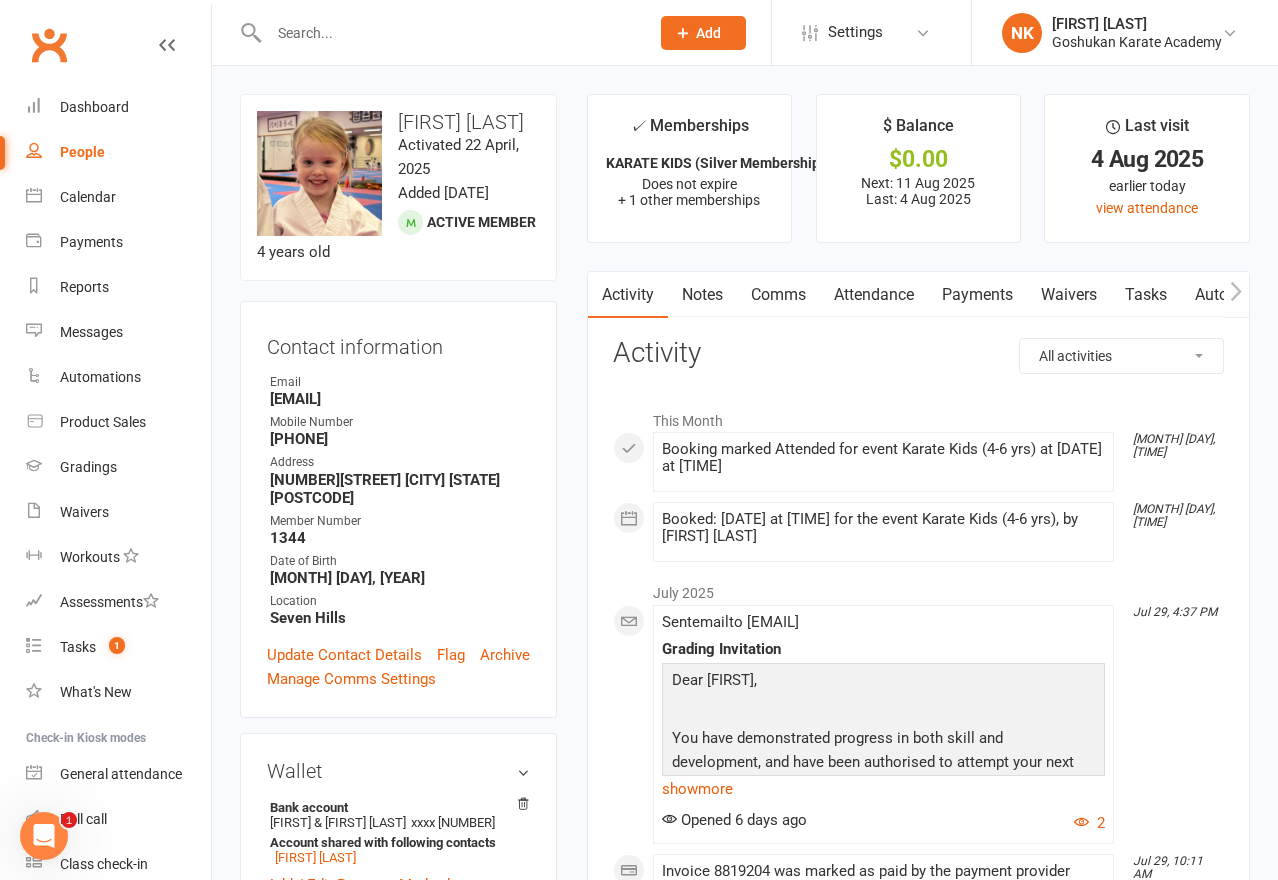 click on "✓ Memberships KARATE KIDS (Silver Membership) Does not expire + 1 other memberships $ Balance $0.00 Next: [DATE] Last: [DATE] Last visit [DATE] earlier today view attendance
Activity Notes Comms Attendance Payments Waivers Tasks Automations Gradings / Promotions Credit balance
All activities Bookings / Attendances Communications Notes Failed SMSes Gradings Members Memberships POS Sales Payments Credit Vouchers Prospects Reports Automations Tasks Waivers Workouts Kiosk Mode Consent Assessments Contact Flags Family Relationships Activity This Month [MONTH] [DAY], [TIME] Booking marked Attended for event Karate Kids (4-6 yrs) at [DATE] at [TIME]   [MONTH] [DAY], [TIME] Booked: [DATE] at [TIME] for the event Karate Kids (4-6 yrs), by [FIRST] [LAST]   July 2025 Jul 29, 4:37 PM   Sent  email  to   [EMAIL]   Grading Invitation Dear [FIRST], You have demonstrated progress in both skill and development, and have been authorised to attempt your next grade level! Grading Date:  Time:  Location:" at bounding box center [918, 1237] 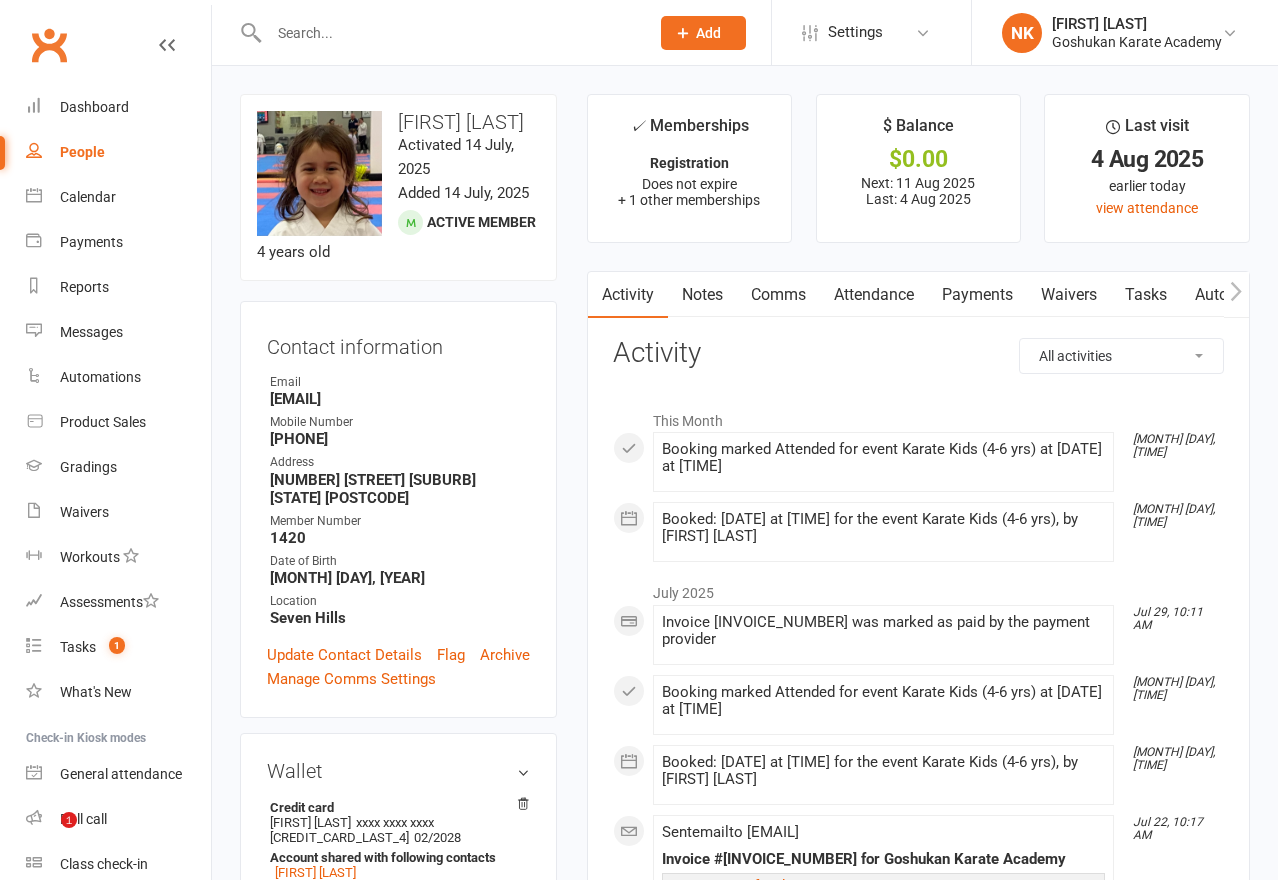 scroll, scrollTop: 0, scrollLeft: 0, axis: both 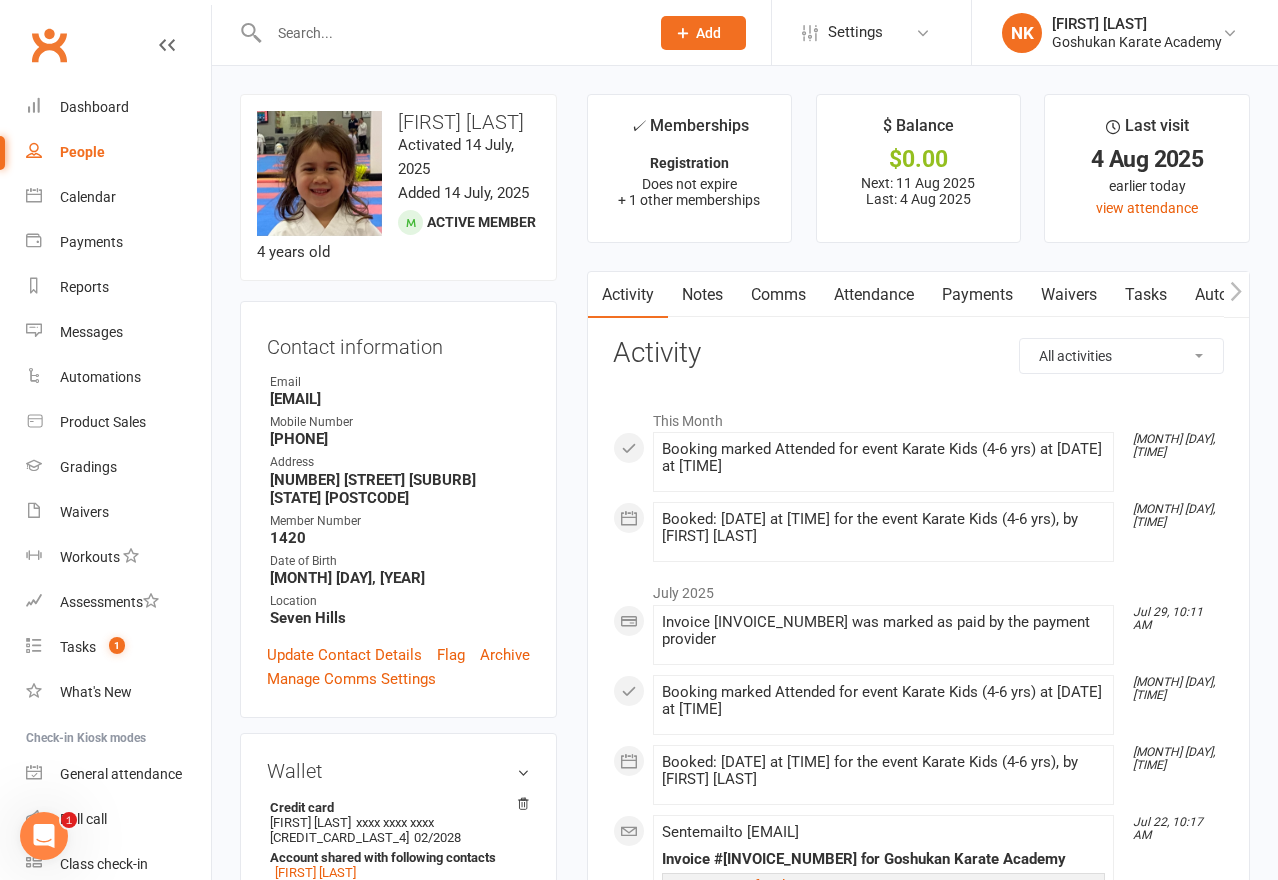 click on "Attendance" at bounding box center (874, 295) 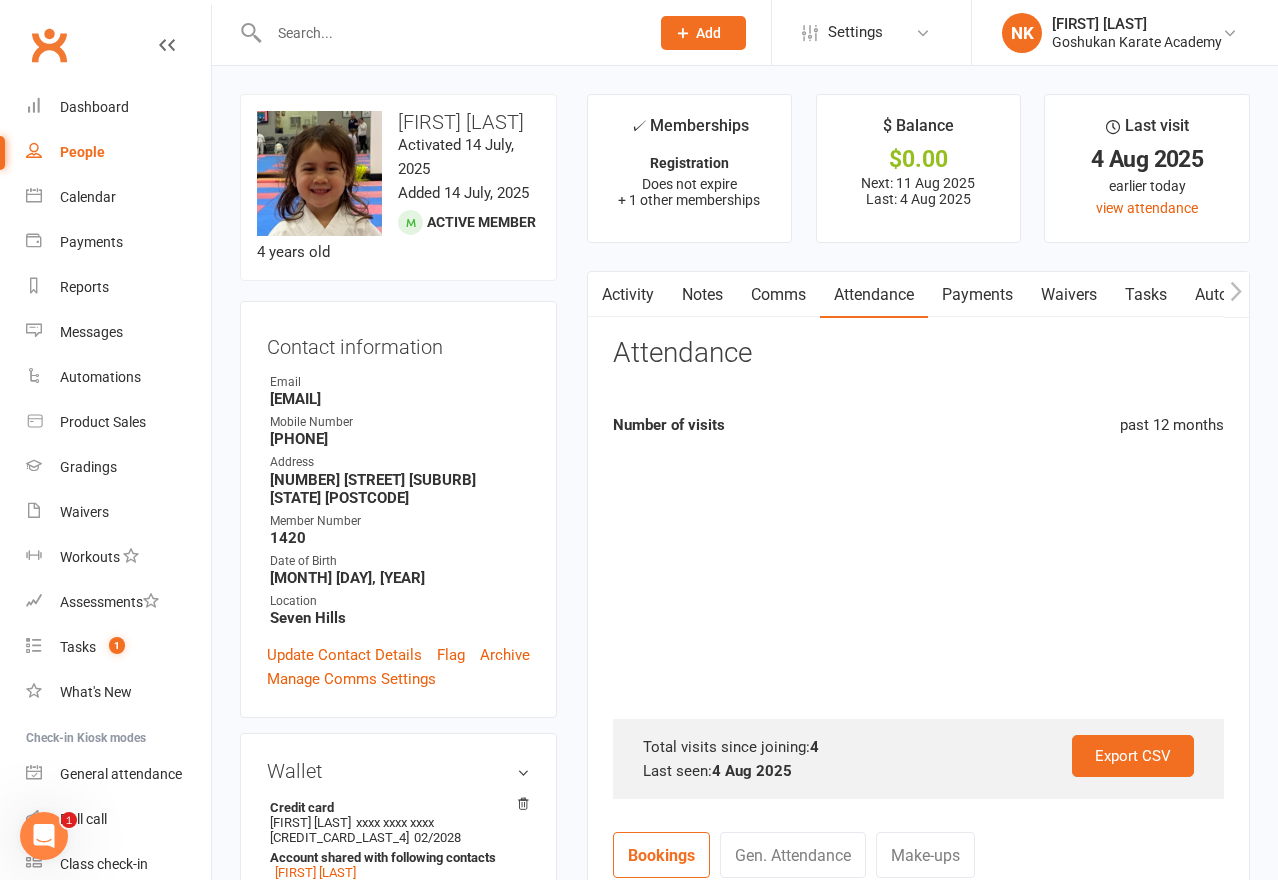 scroll, scrollTop: 104, scrollLeft: 0, axis: vertical 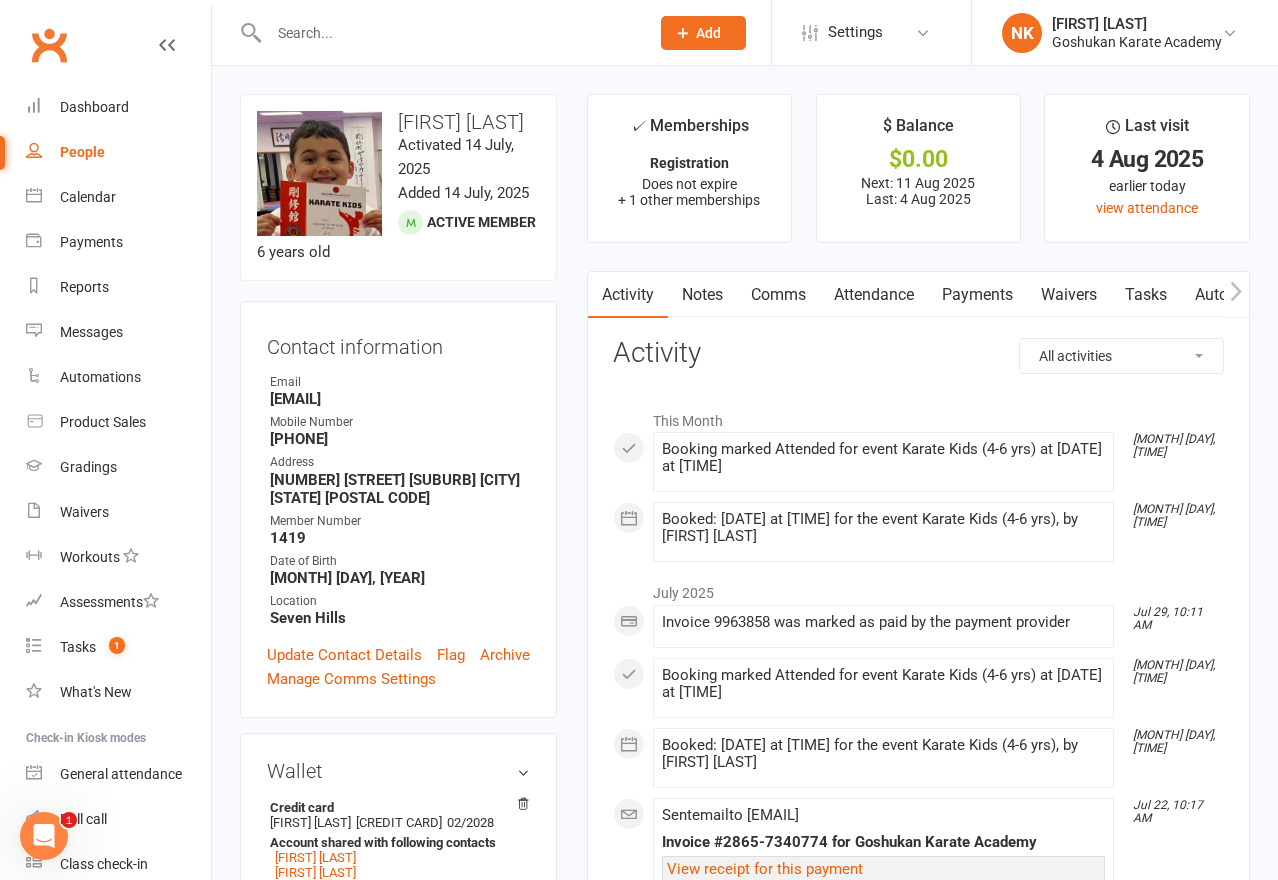 click on "Attendance" at bounding box center (874, 295) 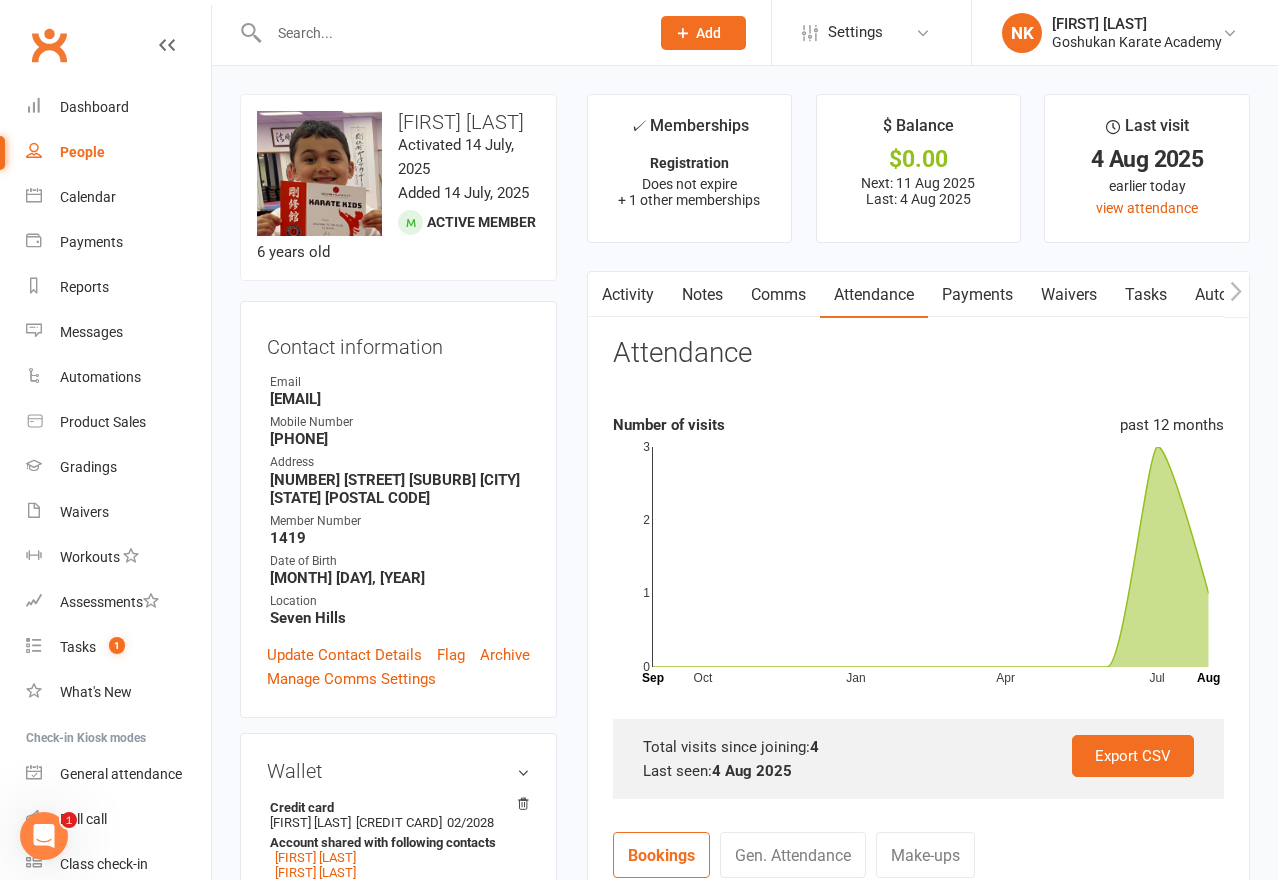 scroll, scrollTop: 17, scrollLeft: 0, axis: vertical 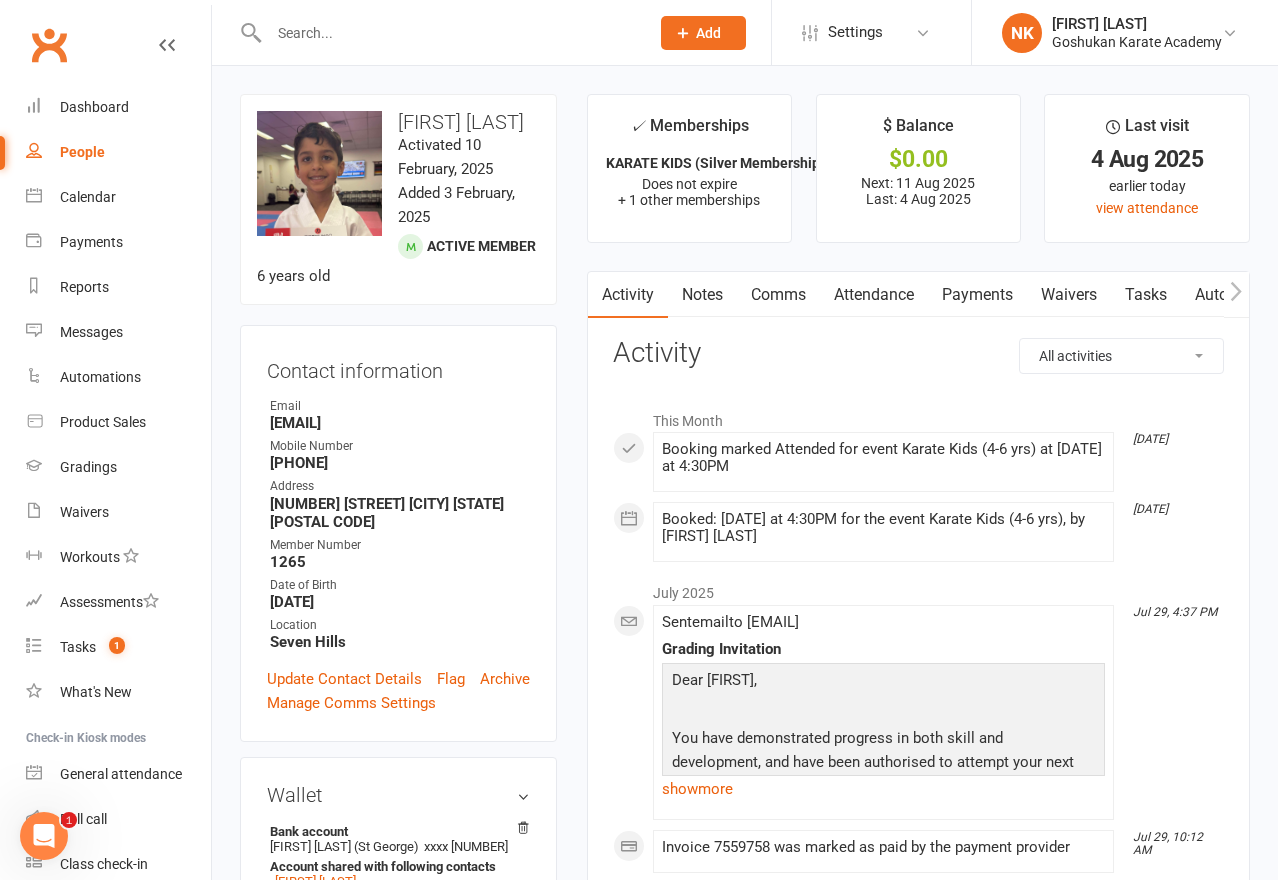 click on "Activity Notes Comms Attendance Payments Waivers Tasks Automations Gradings / Promotions Credit balance
All activities Bookings / Attendances Communications Notes Failed SMSes Gradings Members Memberships POS Sales Payments Credit Vouchers Prospects Reports Automations Tasks Waivers Workouts Kiosk Mode Consent Assessments Contact Flags Family Relationships Activity This Month [DATE] Booking marked Attended for event Karate Kids (4-6 yrs) at [DATE] at 4:30PM   [DATE] Booked: [DATE] at 4:30PM for the event Karate Kids (4-6 yrs), by [FIRST] [LAST]   [MONTH] [DATE]   Sent  email  to   [EMAIL]   Grading Invitation Dear [FIRST], You have demonstrated progress in both skill and development, and have been authorised to attempt your next grade level! Please find the details of the grading below: Grading Date:  [DAY] [DATE], [YEAR] Time:  3:45PM - 4:45PM Location:  Goshukan Karate Academy Seven Hills [ADDRESS] Fee:  [DATE]." at bounding box center (918, 1287) 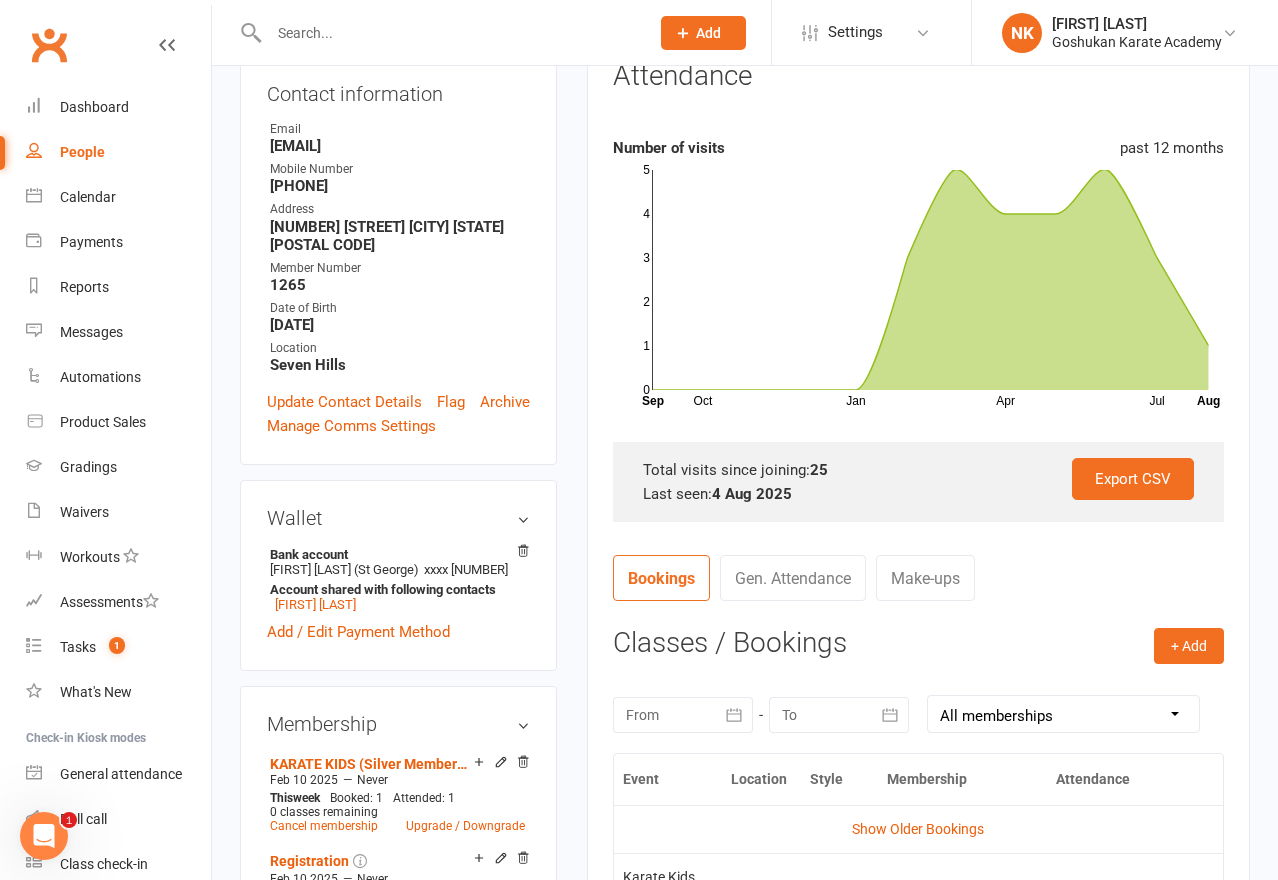 scroll, scrollTop: 0, scrollLeft: 0, axis: both 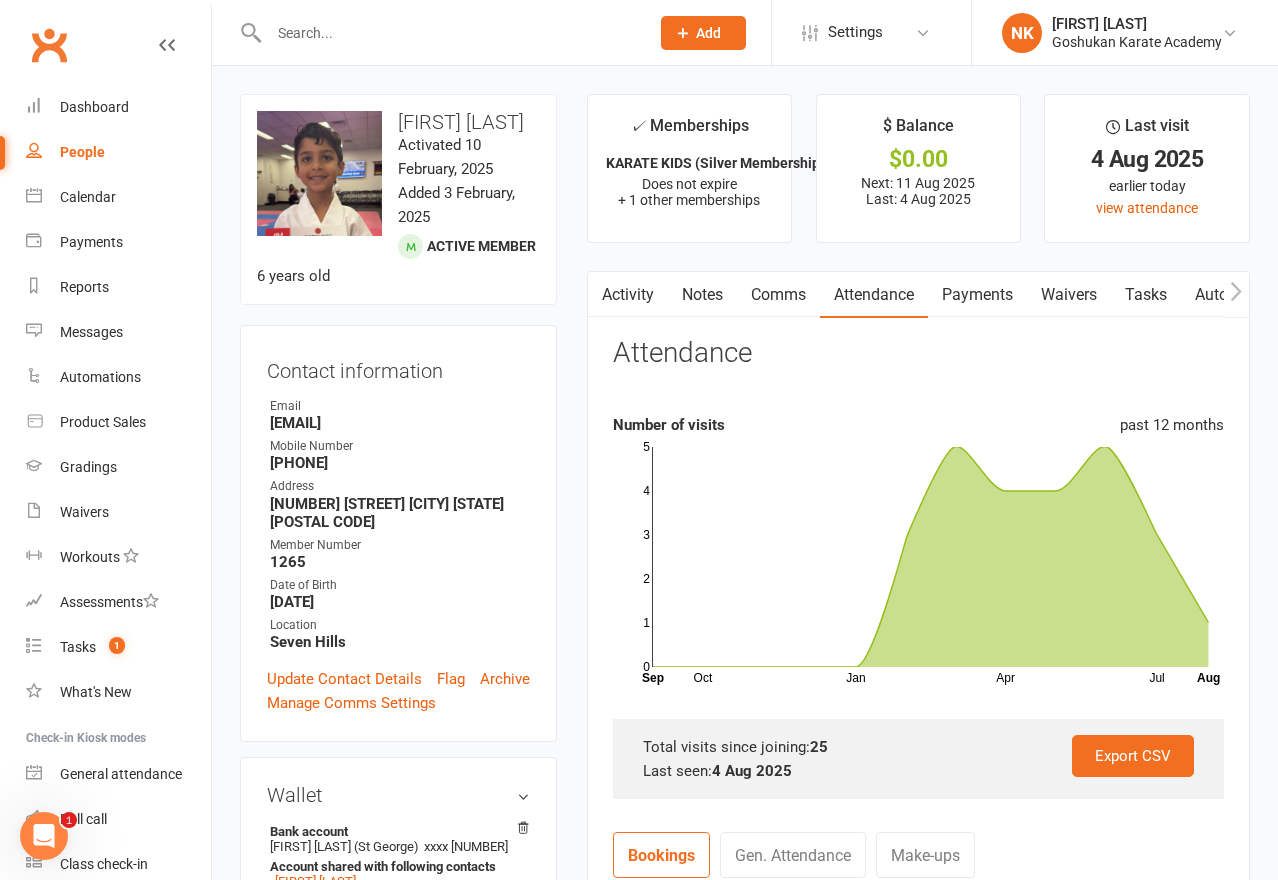 click on "✓ Memberships KARATE KIDS (Silver Membership) Does not expire + 1 other memberships $ Balance $0.00 Next: [DATE] Last: [DATE] Last visit [DATE] earlier today view attendance
Activity Notes Comms Attendance Payments Waivers Tasks Automations Gradings / Promotions Credit balance
Attendance Number of visits past 12 months Oct Jan Apr Jul Month Sep Aug  0  1  2  3  4  5 Export CSV Total visits since joining:  25 Last seen:  [DATE] Bookings Gen. Attendance Make-ups + Add Book Event Add Appointment Book a Friend Classes / Bookings
August [YEAR]
Sun Mon Tue Wed Thu Fri Sat
31
27
28
29
30
31
01
02
32
03
04
05
06
07
08
09
33" at bounding box center [918, 749] 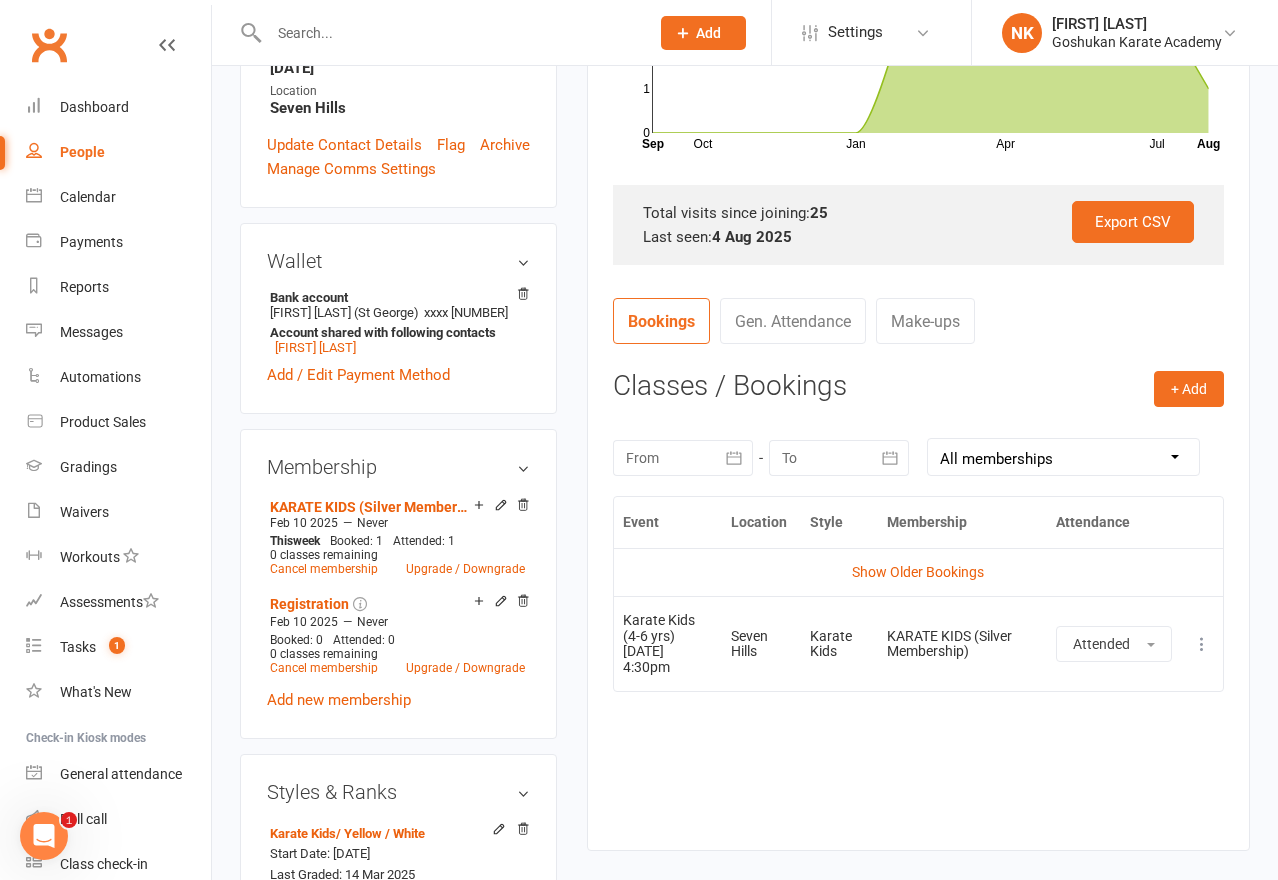 scroll, scrollTop: 0, scrollLeft: 0, axis: both 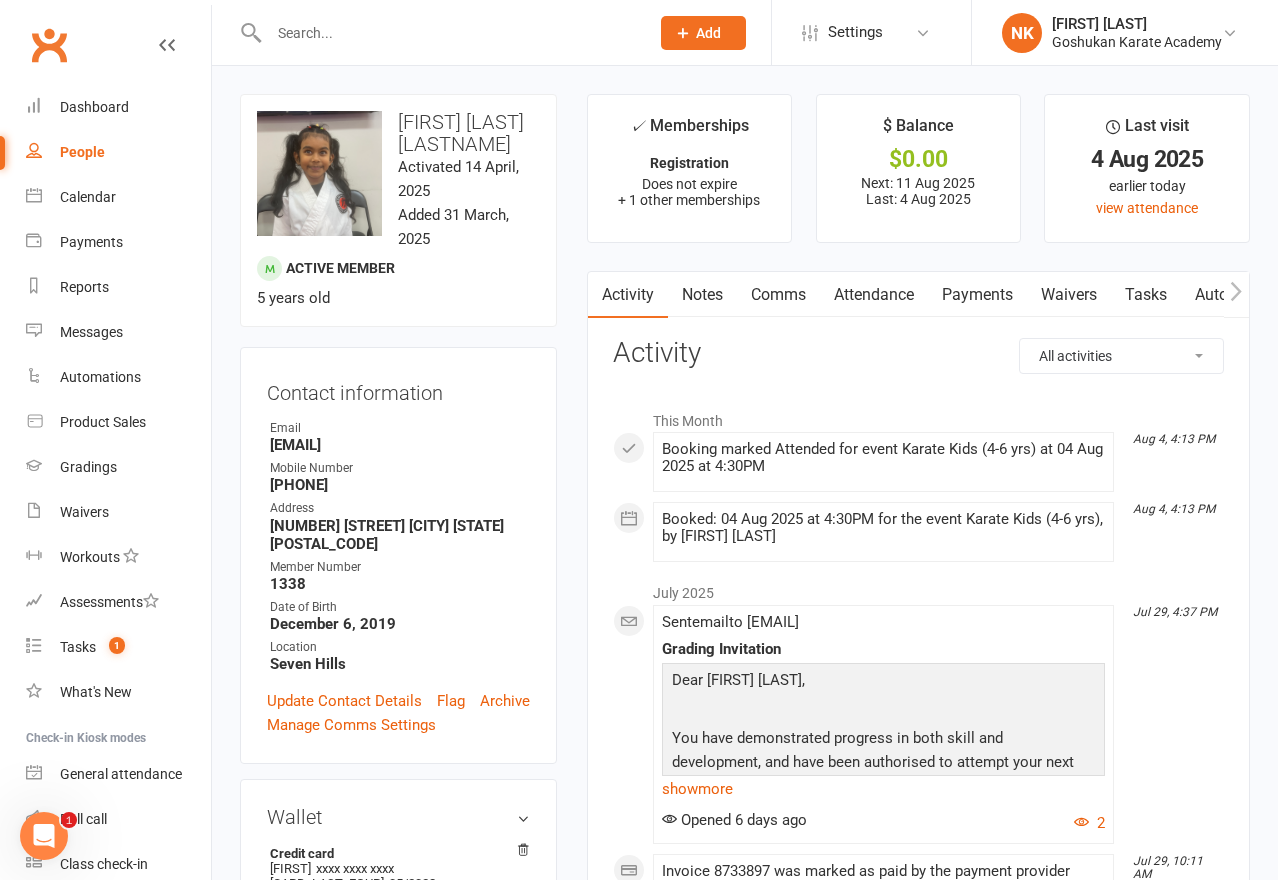 click on "Attendance" at bounding box center [874, 295] 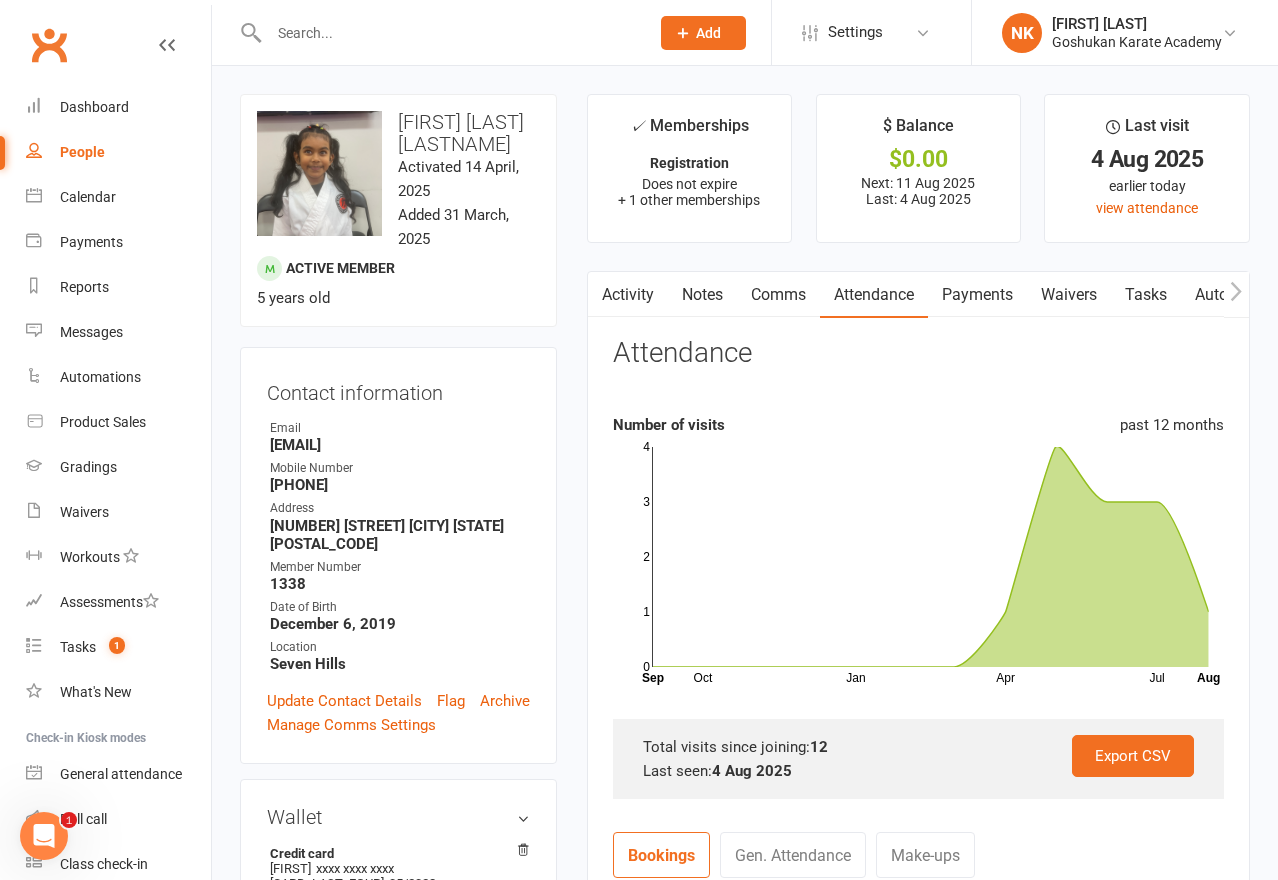 click on "Number of visits past 12 months" at bounding box center [918, 425] 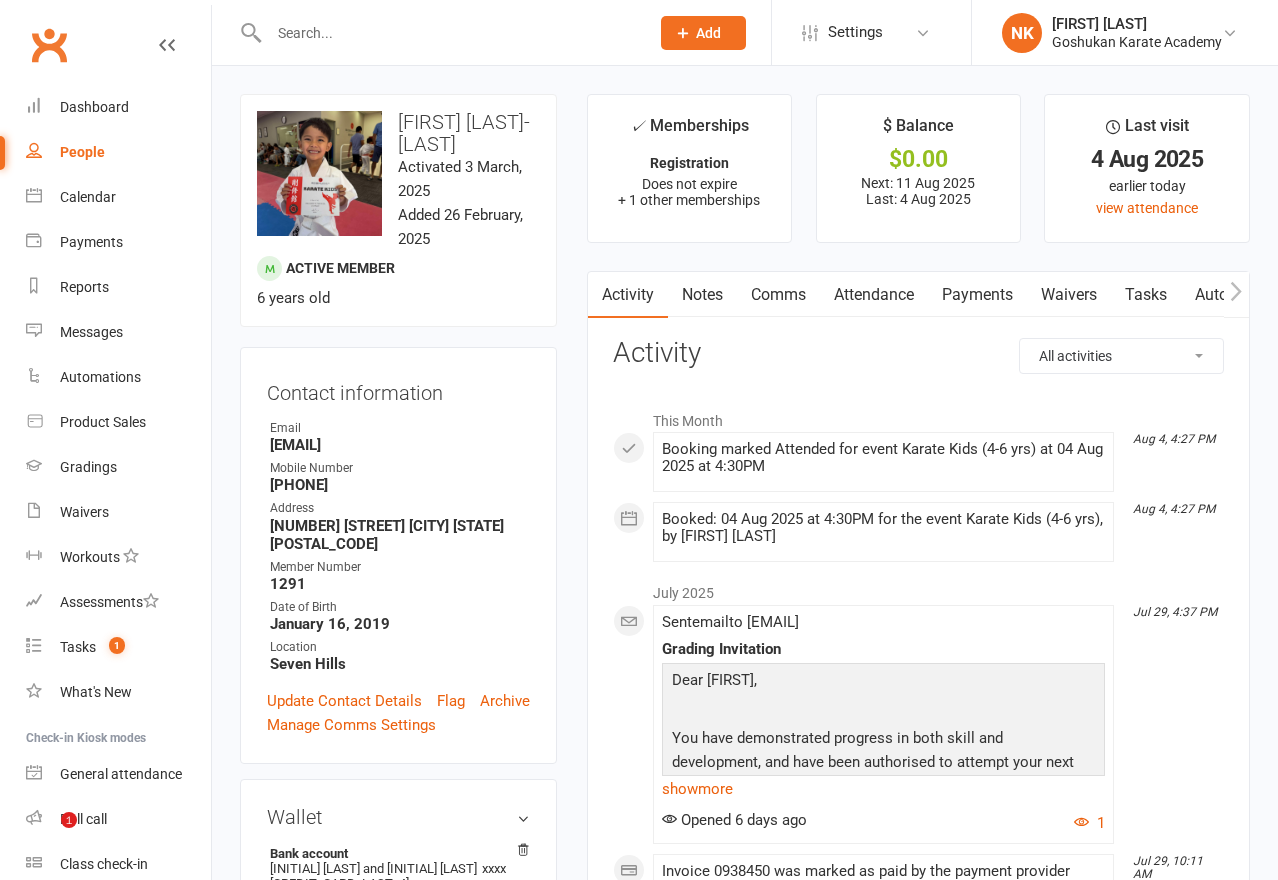 scroll, scrollTop: 0, scrollLeft: 0, axis: both 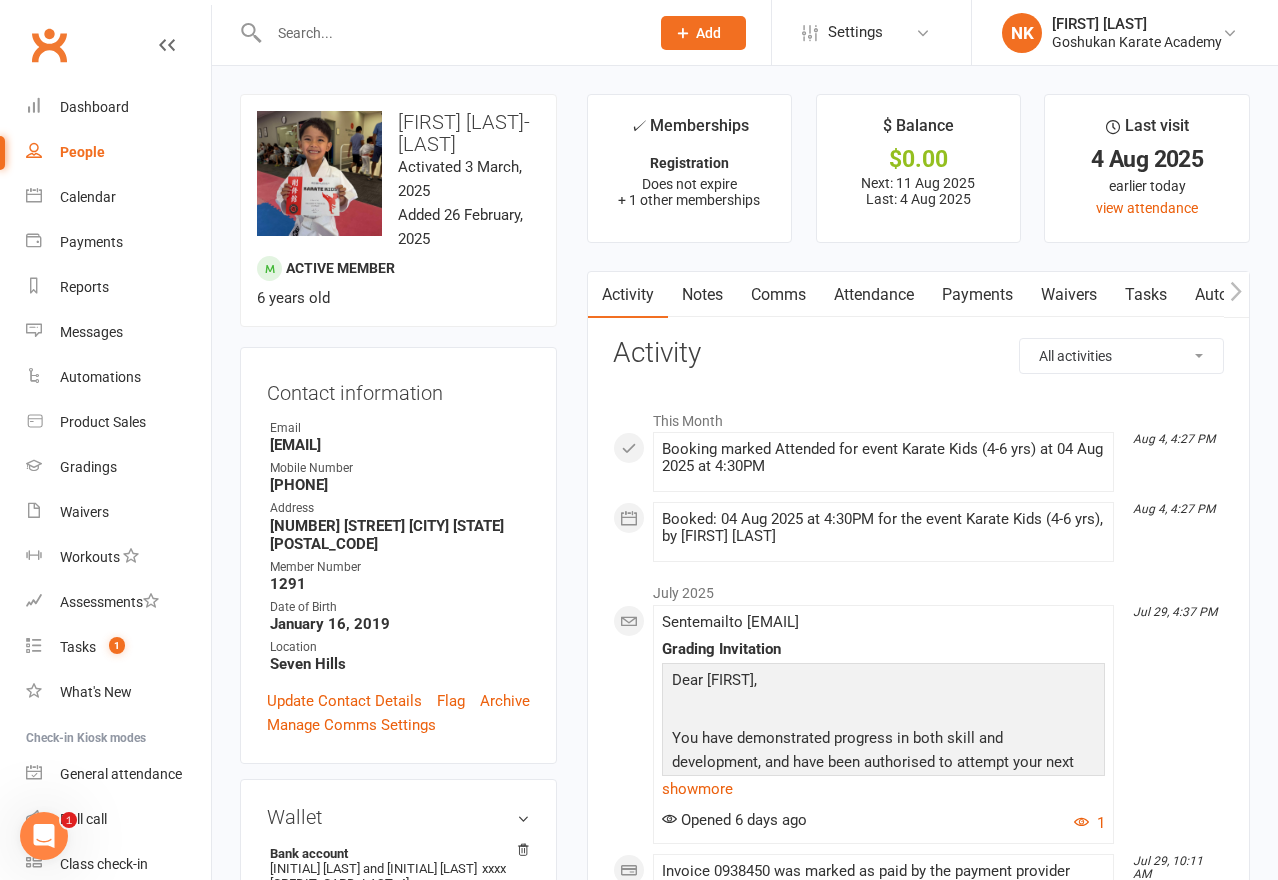 click on "Attendance" at bounding box center (874, 295) 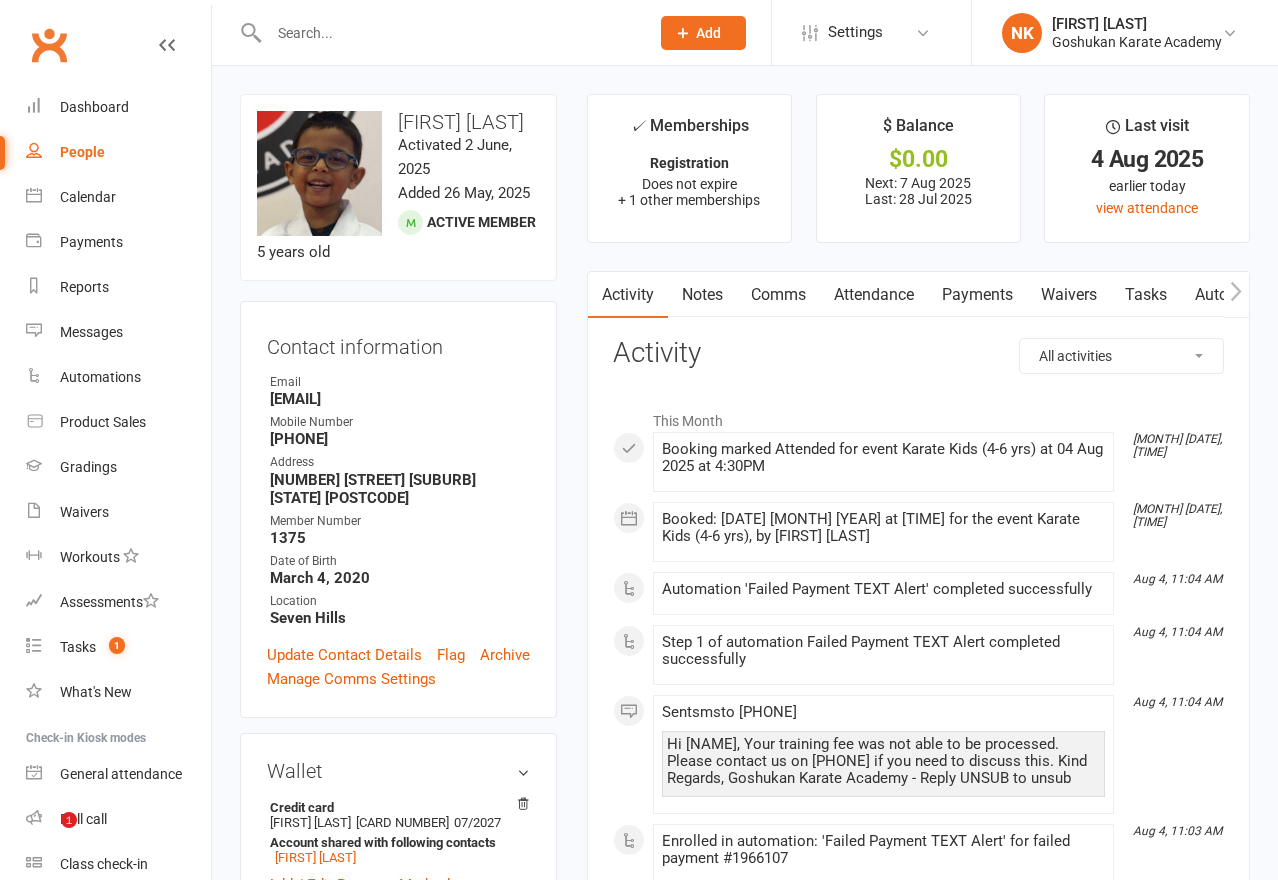 scroll, scrollTop: 0, scrollLeft: 0, axis: both 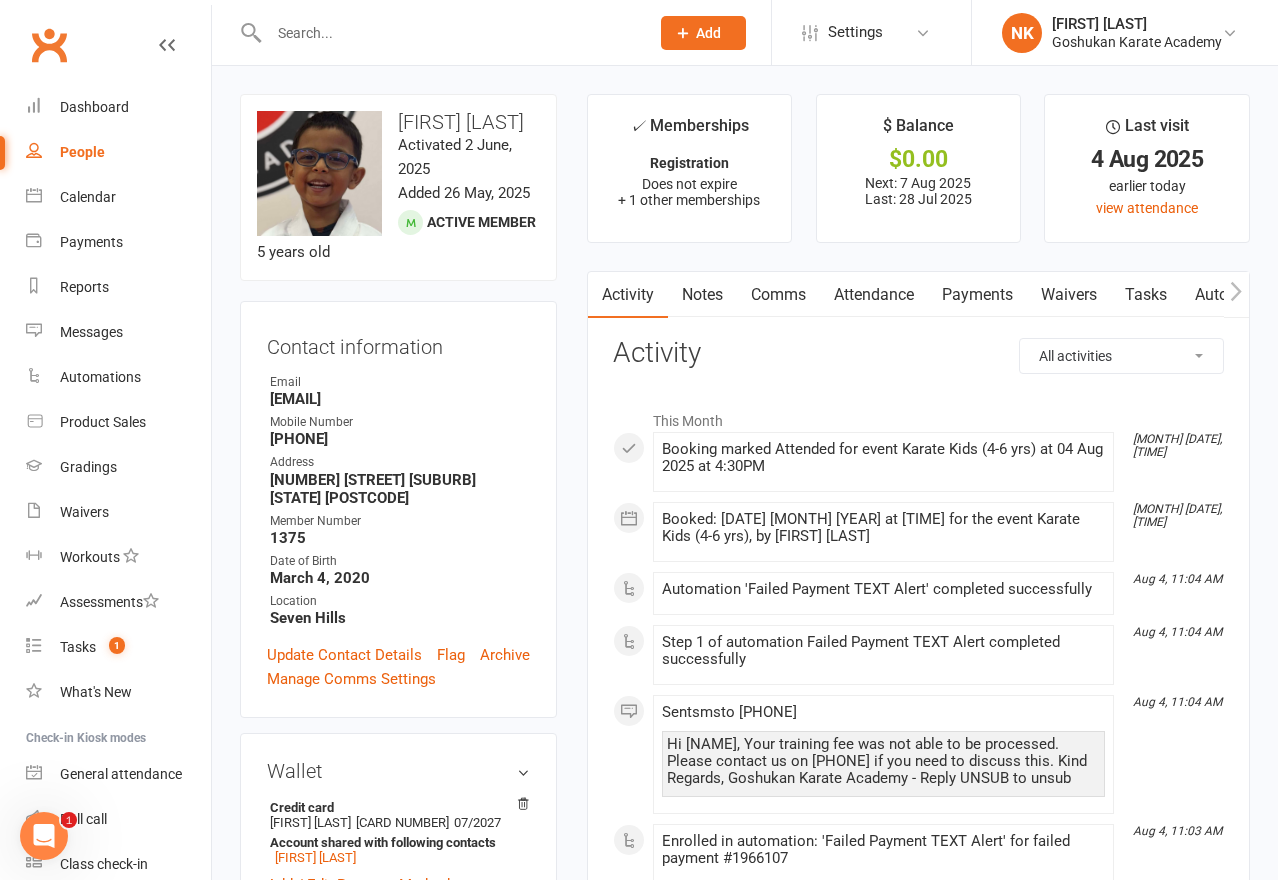 click on "Activity Notes Comms Attendance Payments Waivers Tasks Automations Gradings / Promotions Credit balance
All activities Bookings / Attendances Communications Notes Failed SMSes Gradings Members Memberships POS Sales Payments Credit Vouchers Prospects Reports Automations Tasks Waivers Workouts Kiosk Mode Consent Assessments Contact Flags Family Relationships Activity This Month [MONTH] [DATE], [TIME] Booking marked Attended for event Karate Kids (4-6 yrs) at [DATE] [MONTH] [YEAR] at [TIME]   [MONTH] [DATE], [TIME] Booked: [DATE] [MONTH] [YEAR] at [TIME] for the event Karate Kids (4-6 yrs), by [FIRST] [LAST]   [MONTH] [DATE], [TIME] Automation 'Failed Payment TEXT Alert' completed successfully   [MONTH] [DATE], [TIME] Step 1 of automation Failed Payment TEXT Alert completed successfully   [MONTH] [DATE], [TIME]   Sent  sms  to   [PHONE]   Hi [NAME], Your training fee was not able to be processed. Please contact us on [PHONE] if you need to discuss this. Kind Regards, Goshukan Karate Academy - Reply UNSUB to unsub [MONTH] [DATE], [TIME]   [MONTH] [DATE], [TIME]   [MONTH] [DATE], [TIME]" at bounding box center (918, 1345) 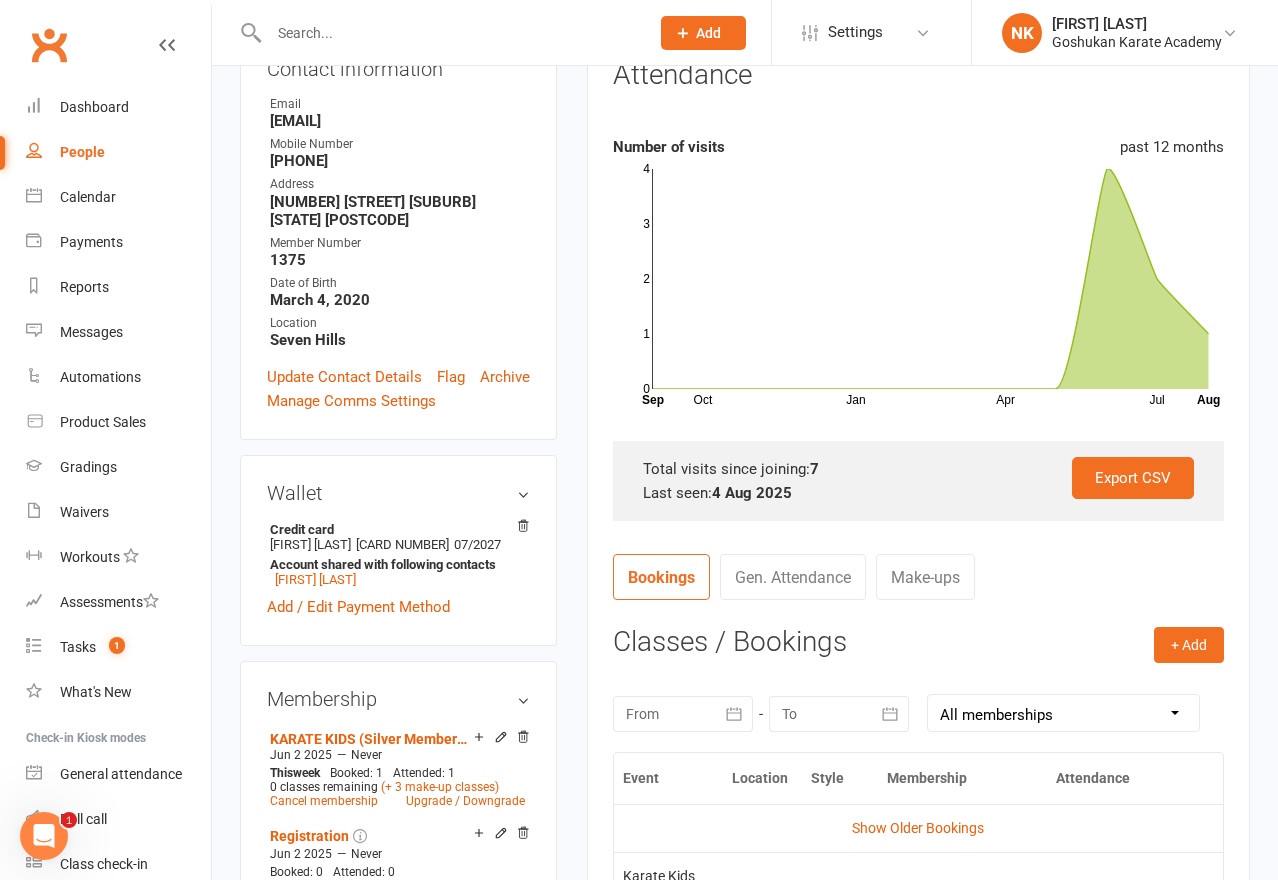 scroll, scrollTop: 0, scrollLeft: 0, axis: both 